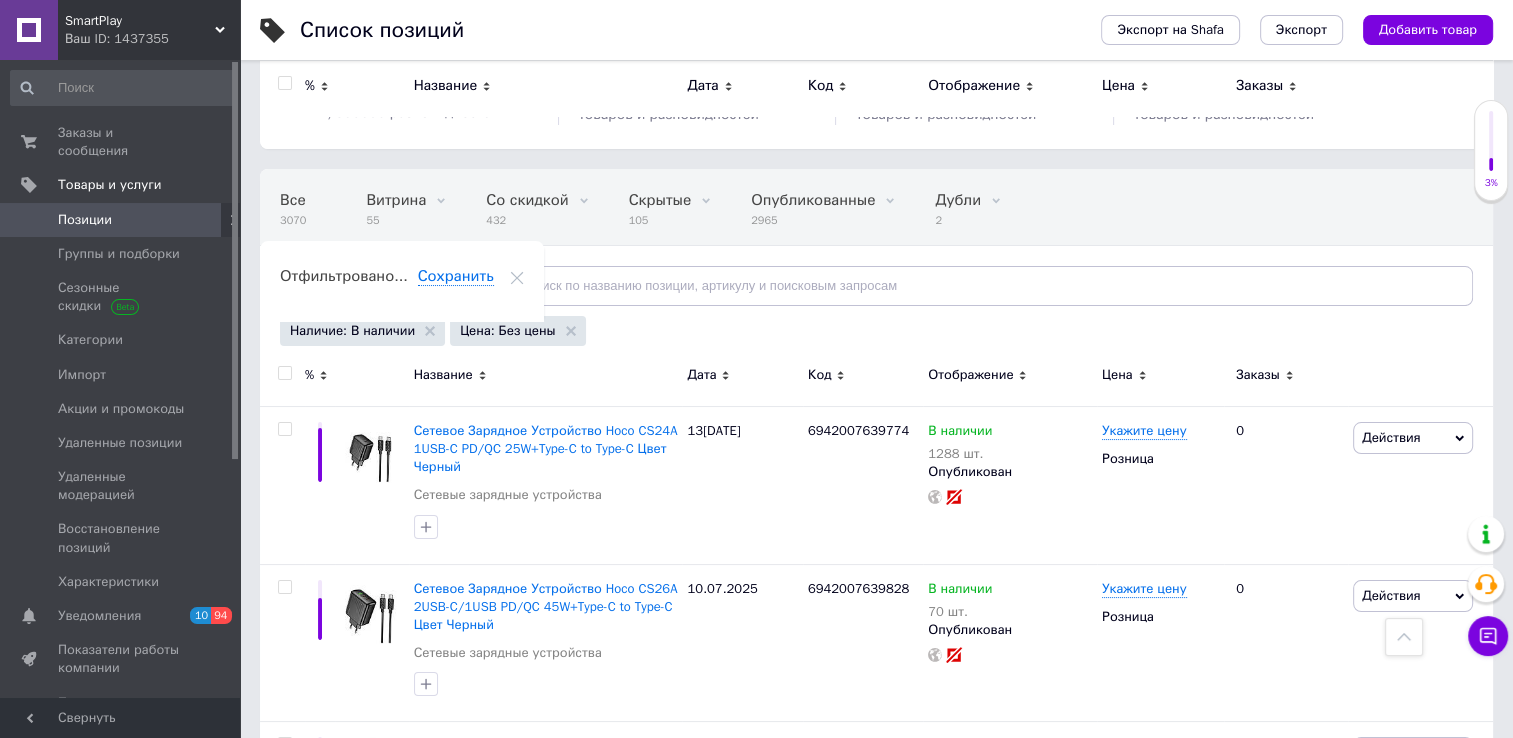 scroll, scrollTop: 0, scrollLeft: 0, axis: both 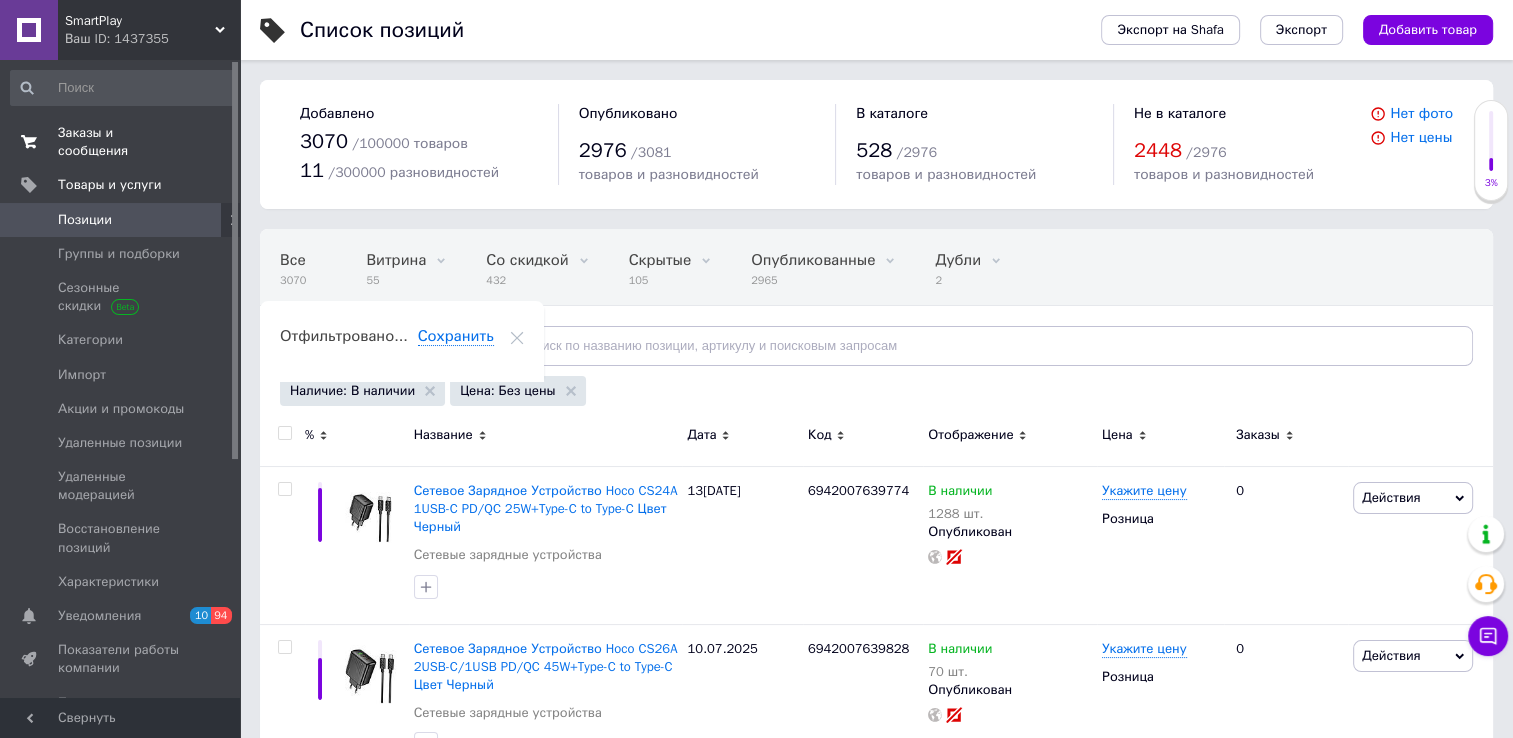 click on "Заказы и сообщения" at bounding box center [121, 142] 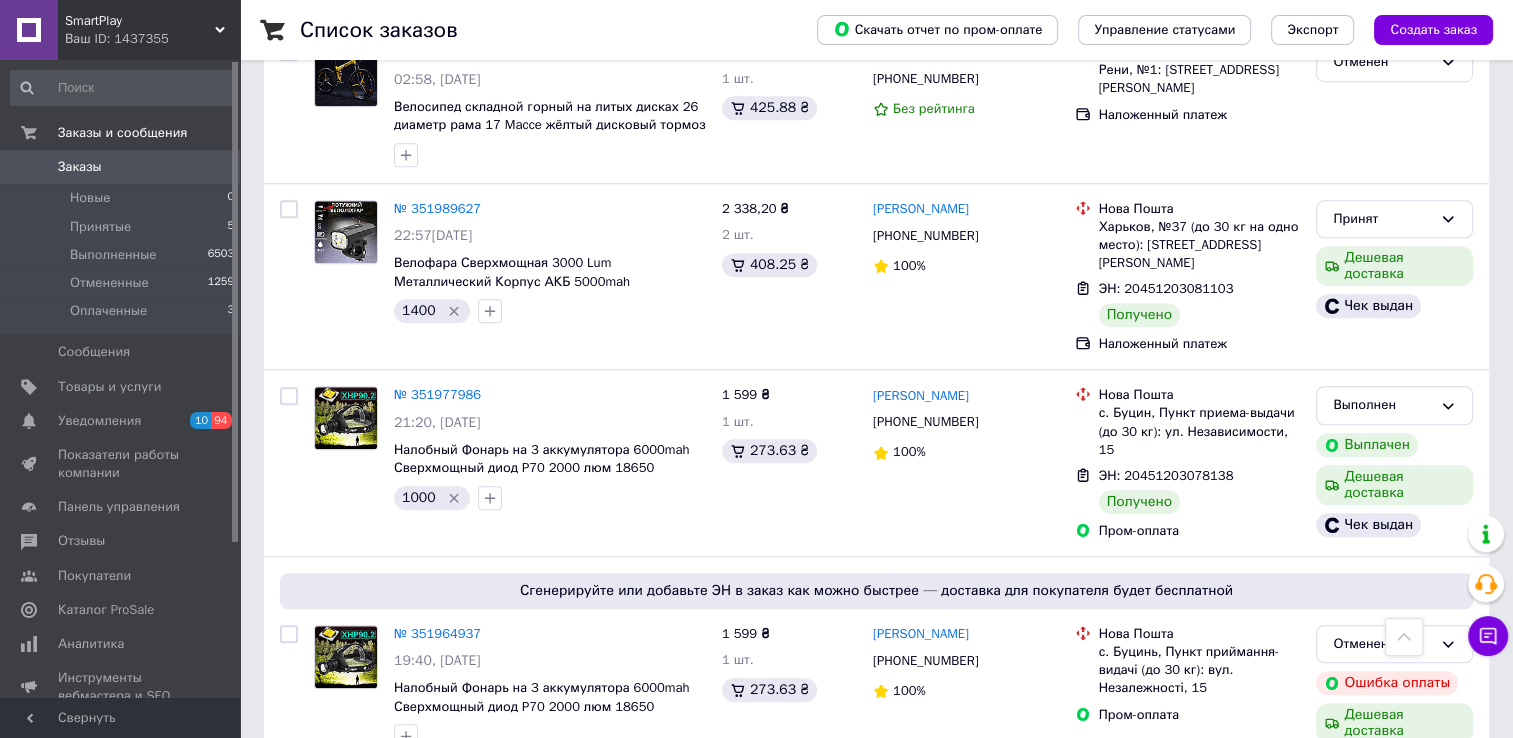 scroll, scrollTop: 1555, scrollLeft: 0, axis: vertical 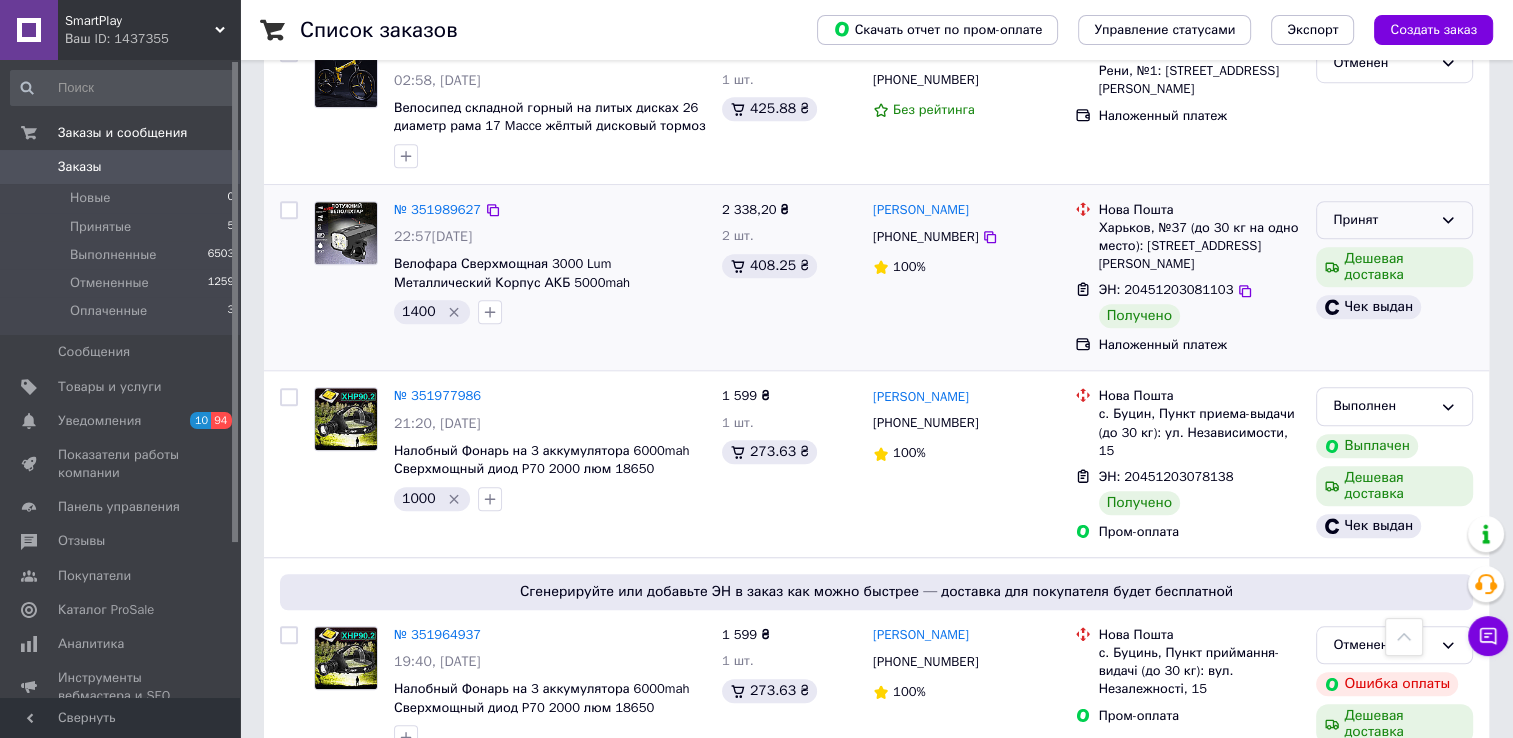 click on "Принят" at bounding box center [1382, 220] 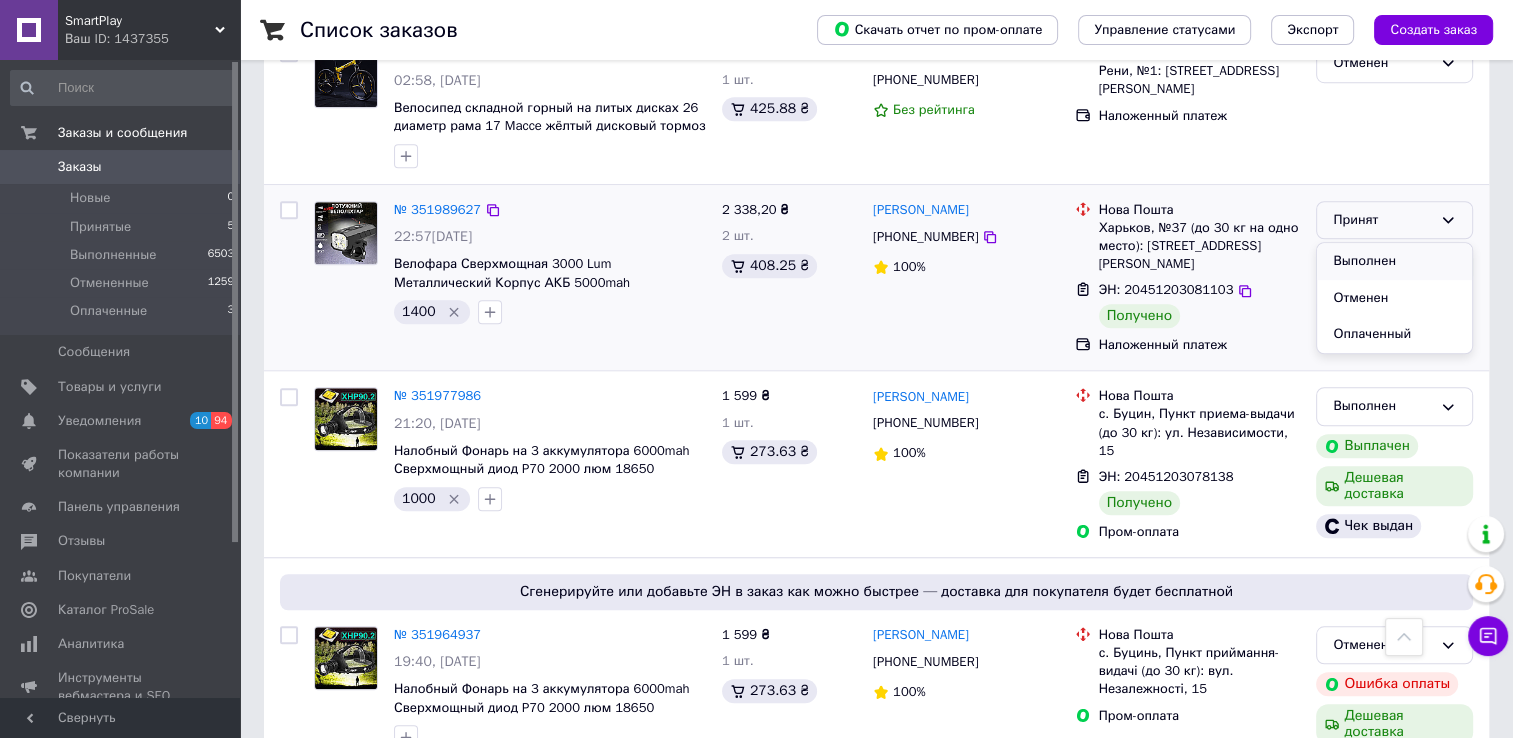 click on "Выполнен" at bounding box center [1394, 261] 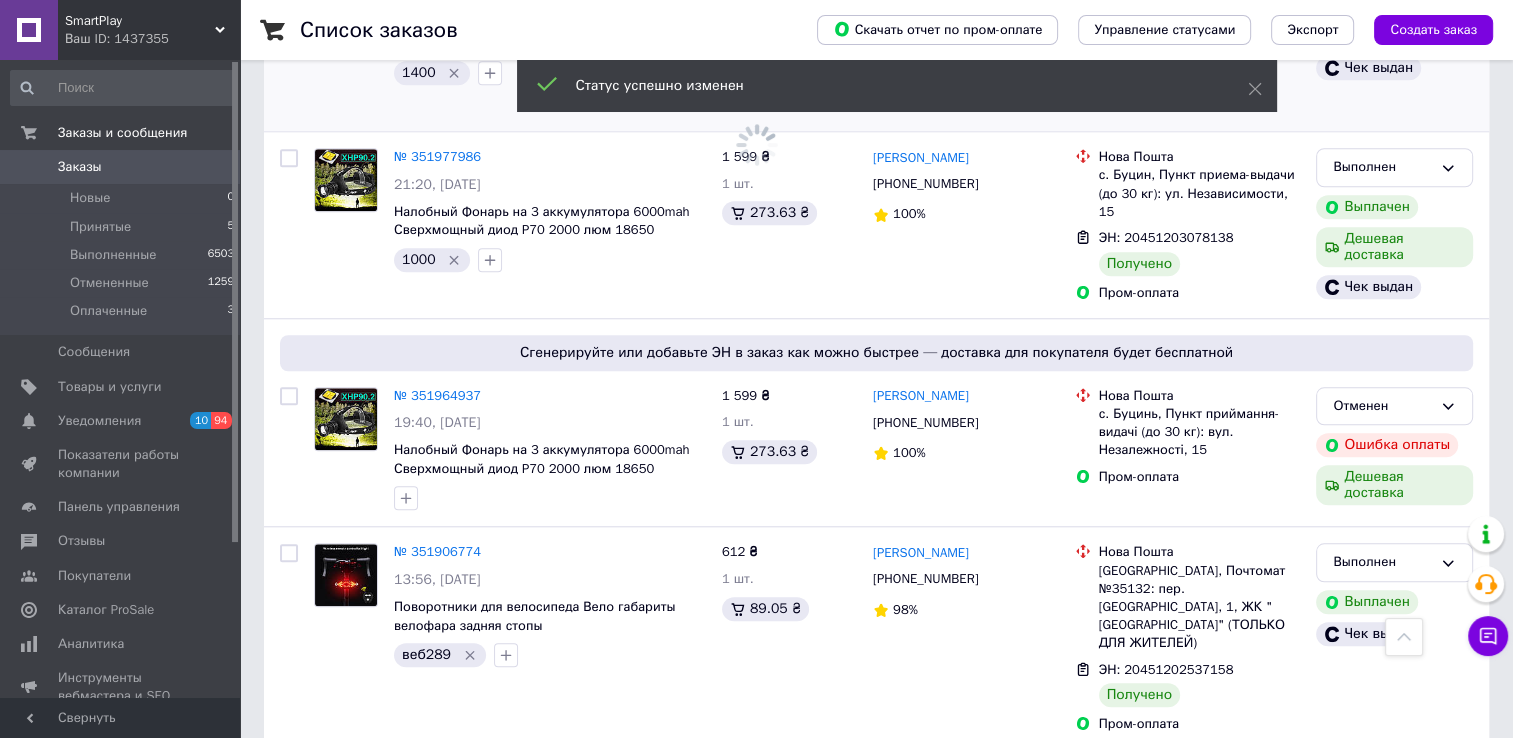 scroll, scrollTop: 1802, scrollLeft: 0, axis: vertical 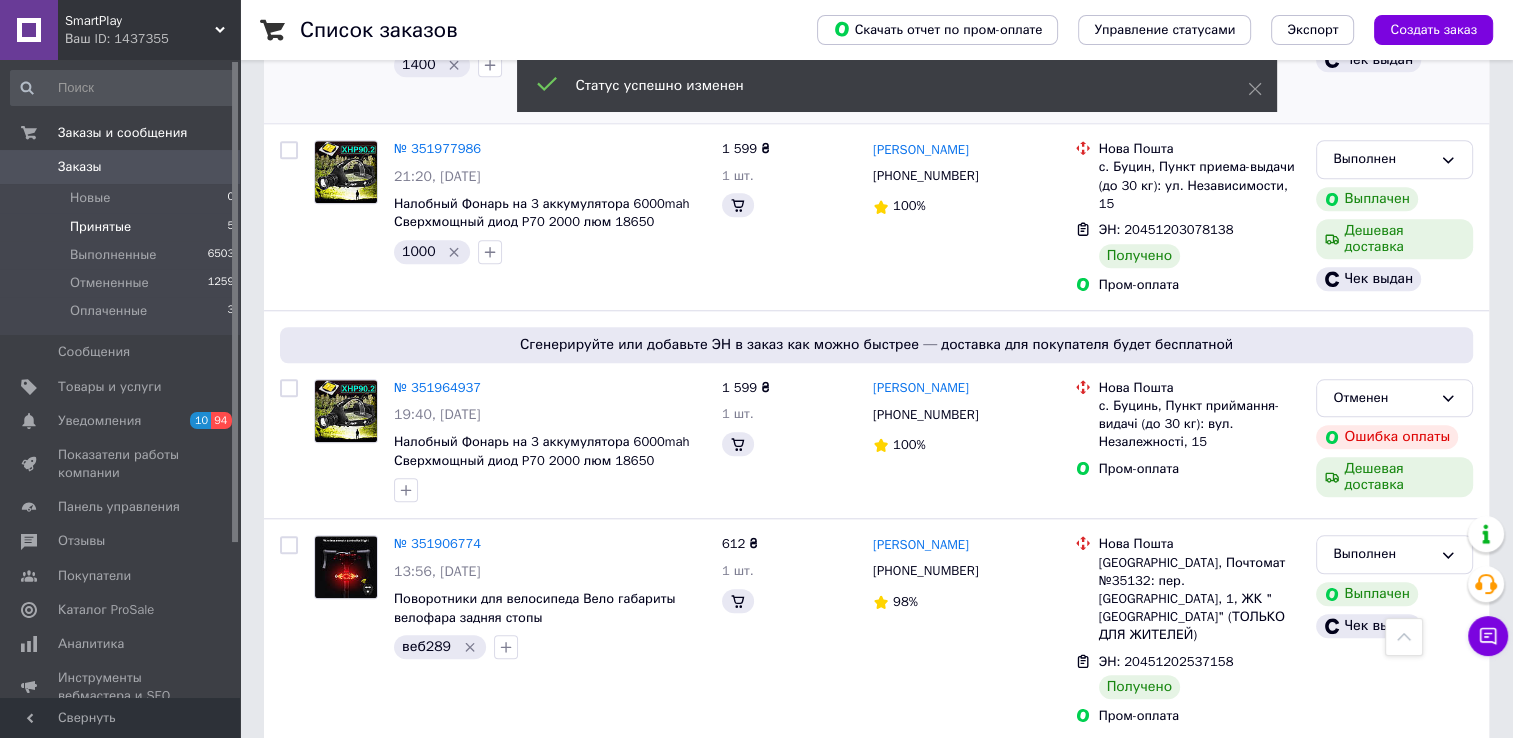 click on "Принятые 5" at bounding box center (123, 227) 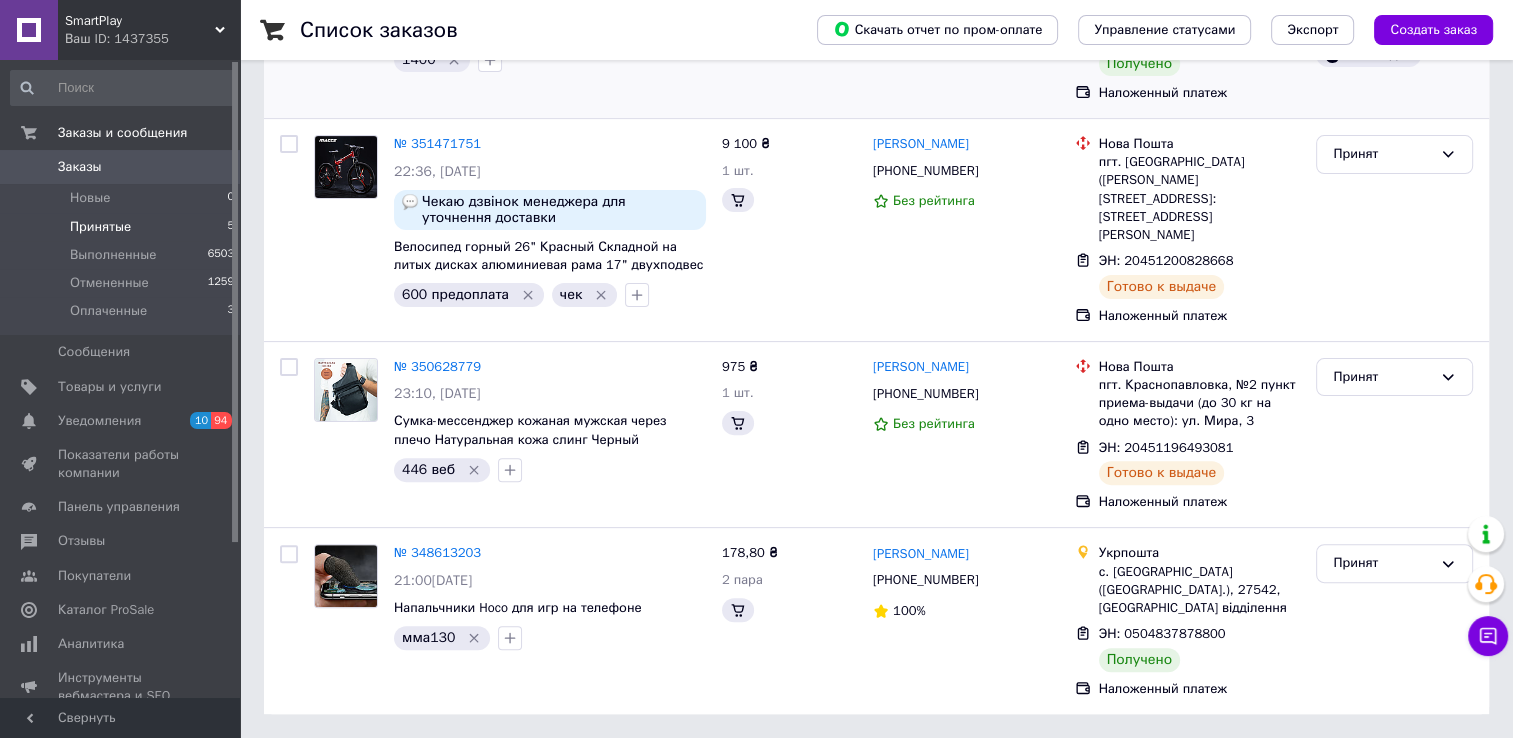scroll, scrollTop: 0, scrollLeft: 0, axis: both 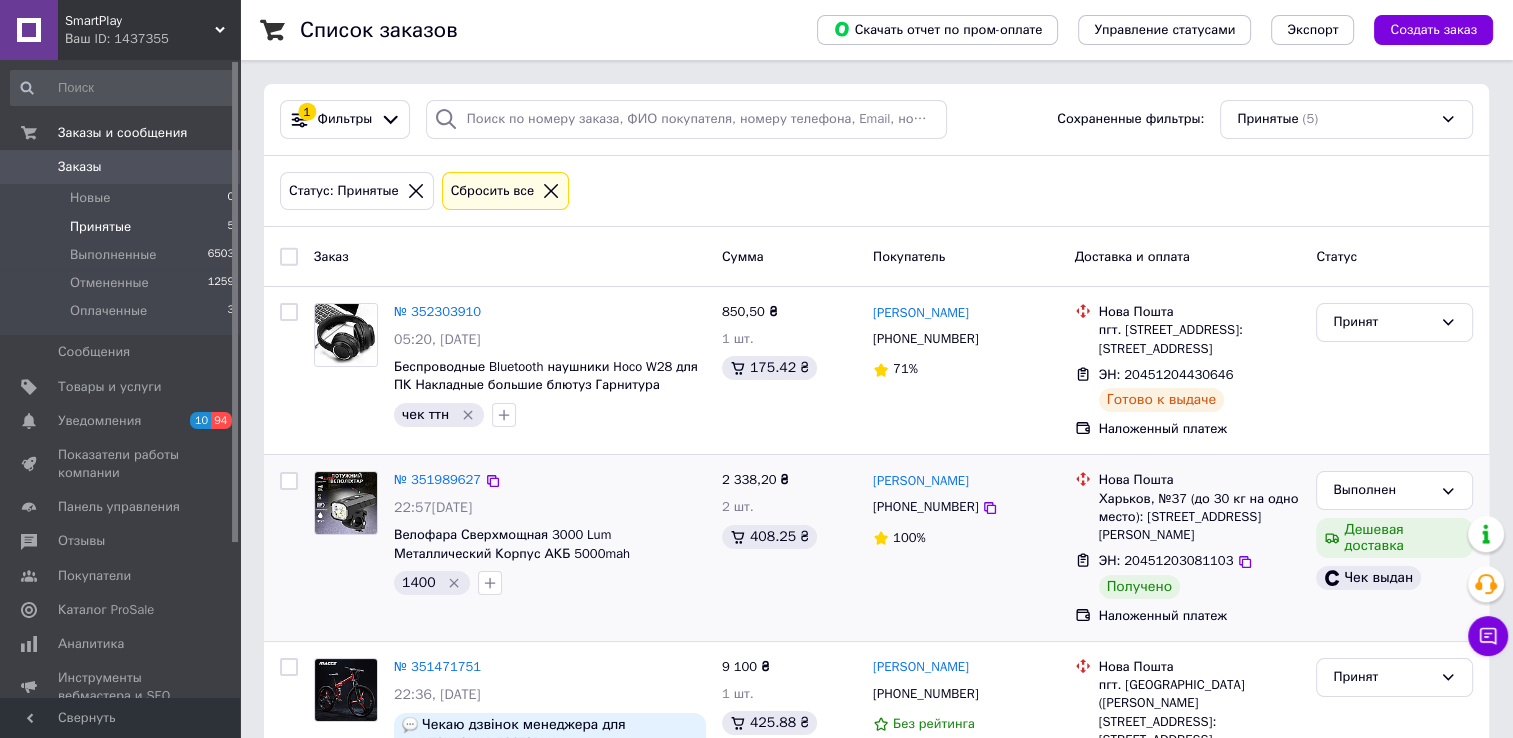 click on "Принятые 5" at bounding box center [123, 227] 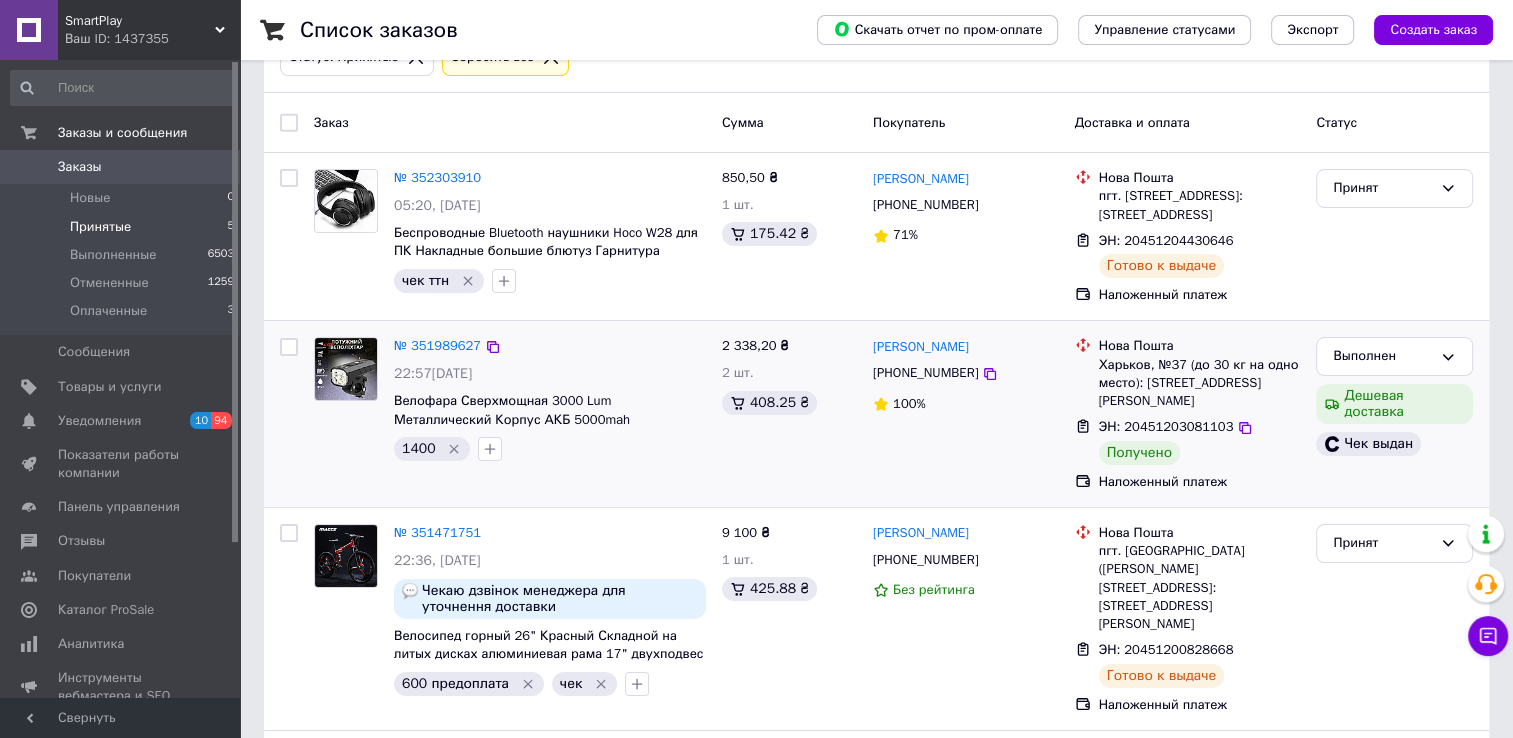 scroll, scrollTop: 132, scrollLeft: 0, axis: vertical 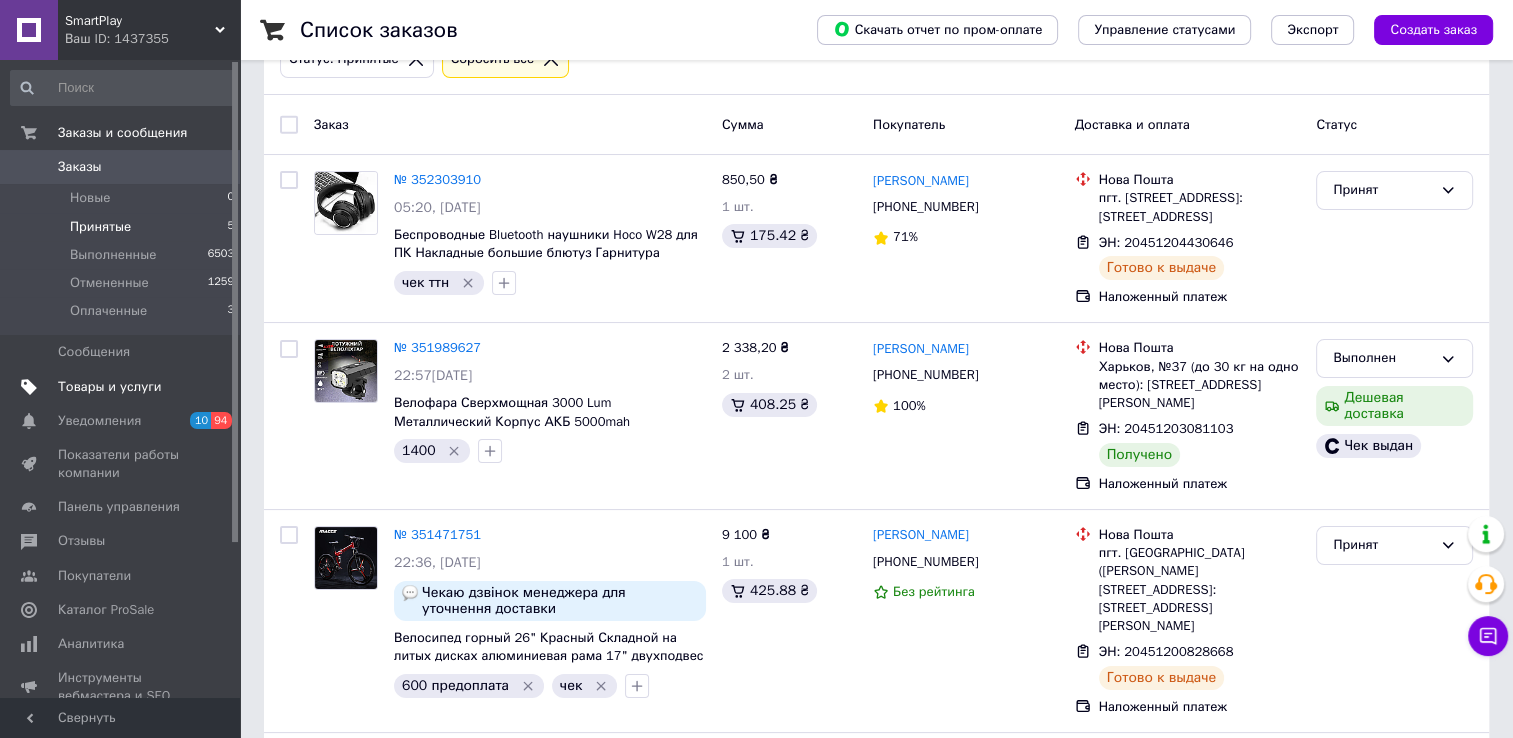 click on "Товары и услуги" at bounding box center [110, 387] 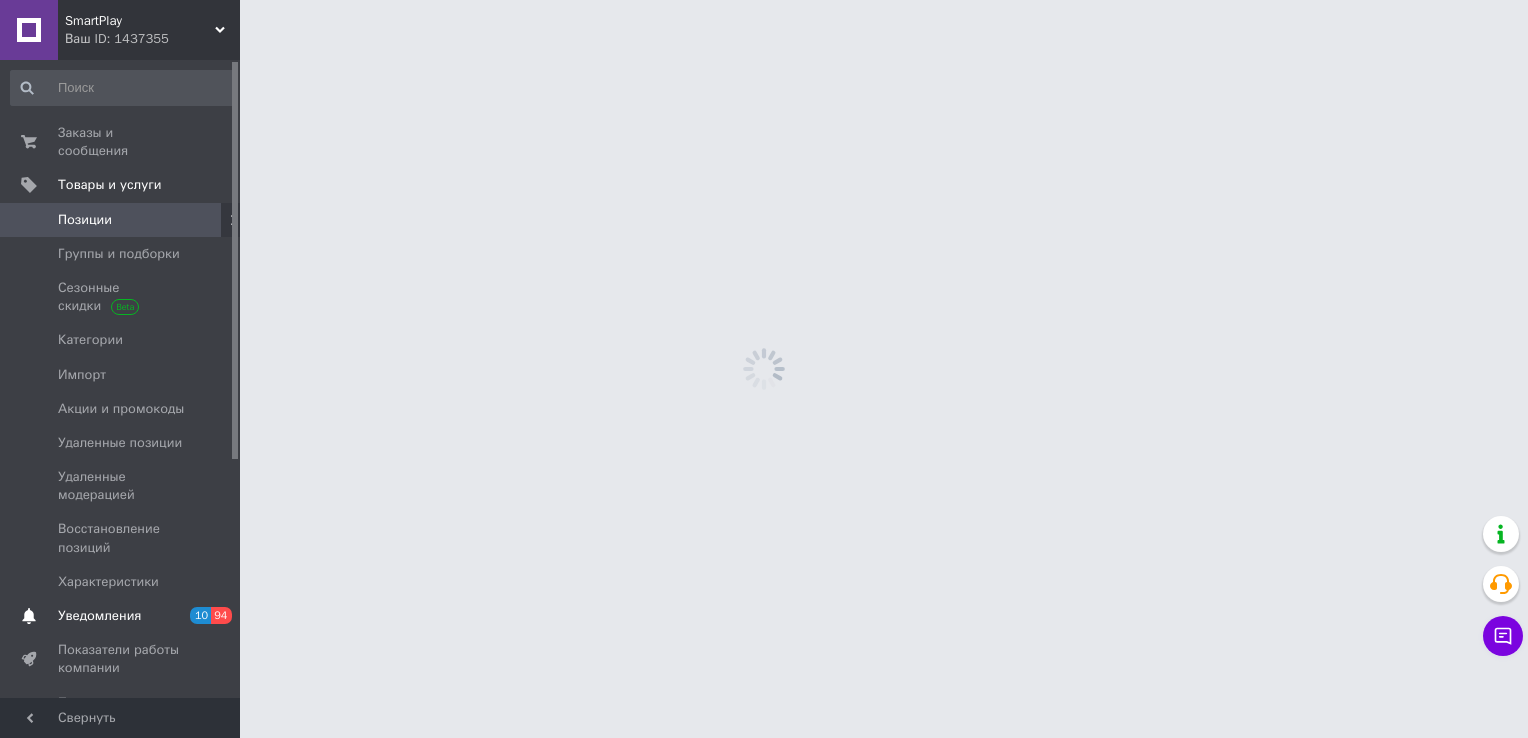 click on "Уведомления 10 94" at bounding box center (123, 616) 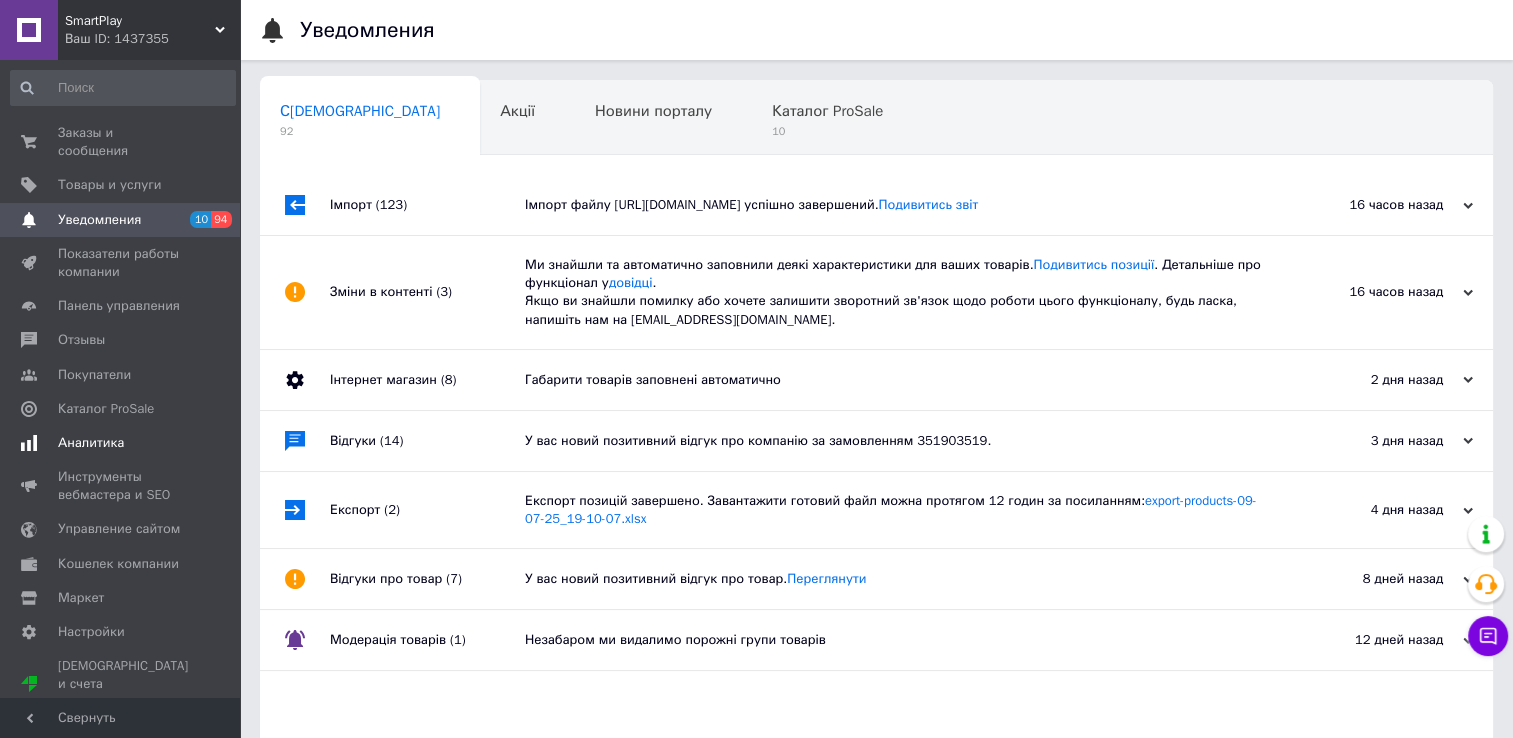 click on "Аналитика" at bounding box center [91, 443] 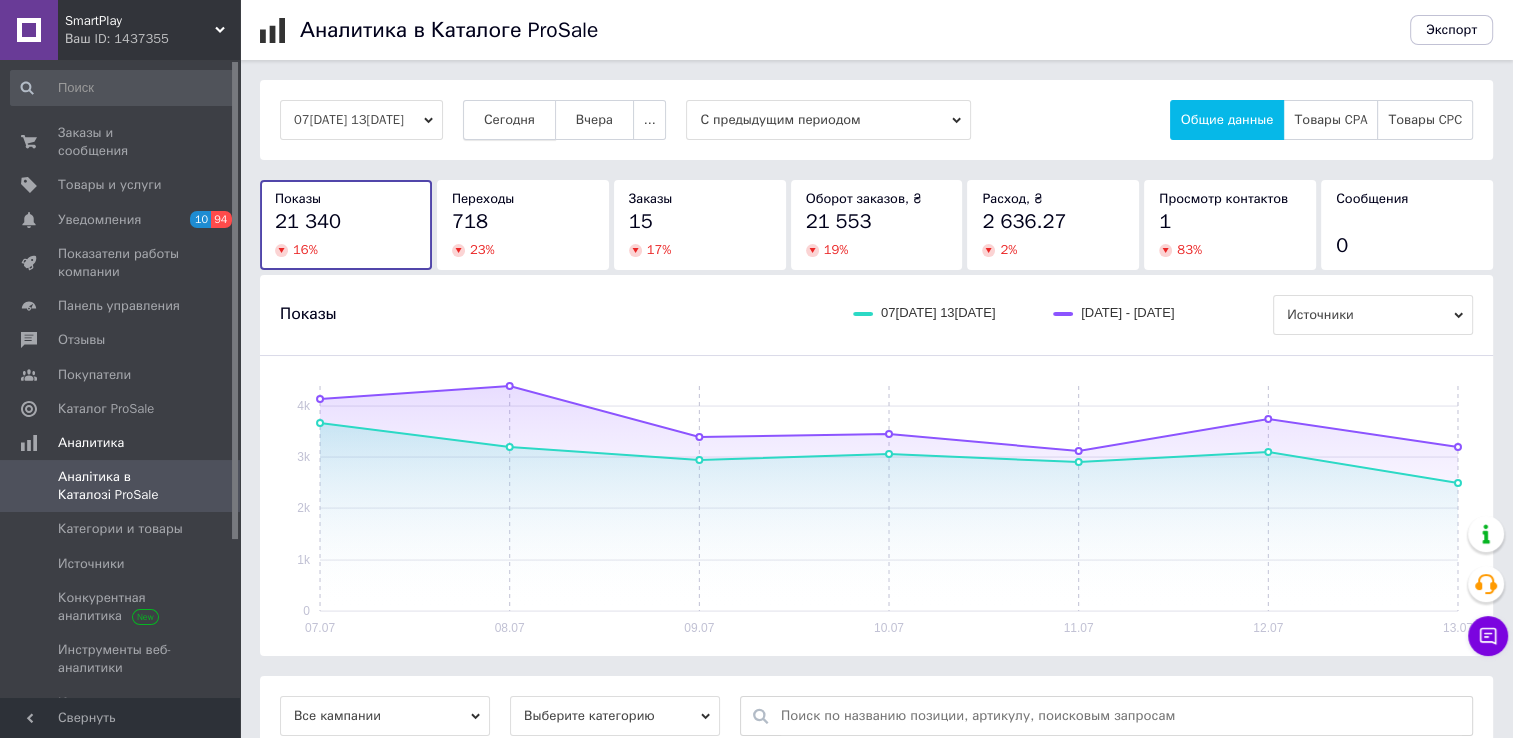 click on "Сегодня" at bounding box center [509, 120] 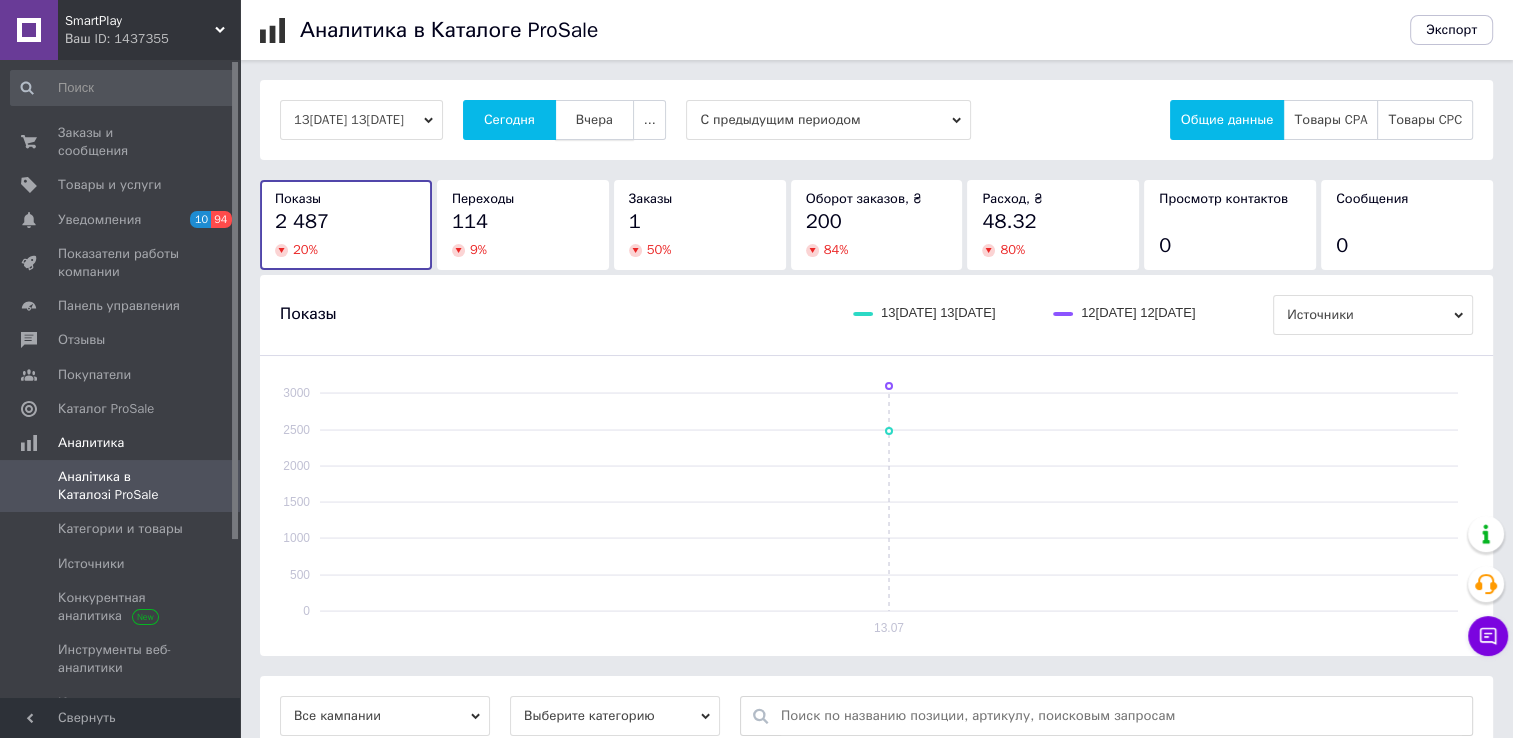 click on "Вчера" at bounding box center [594, 120] 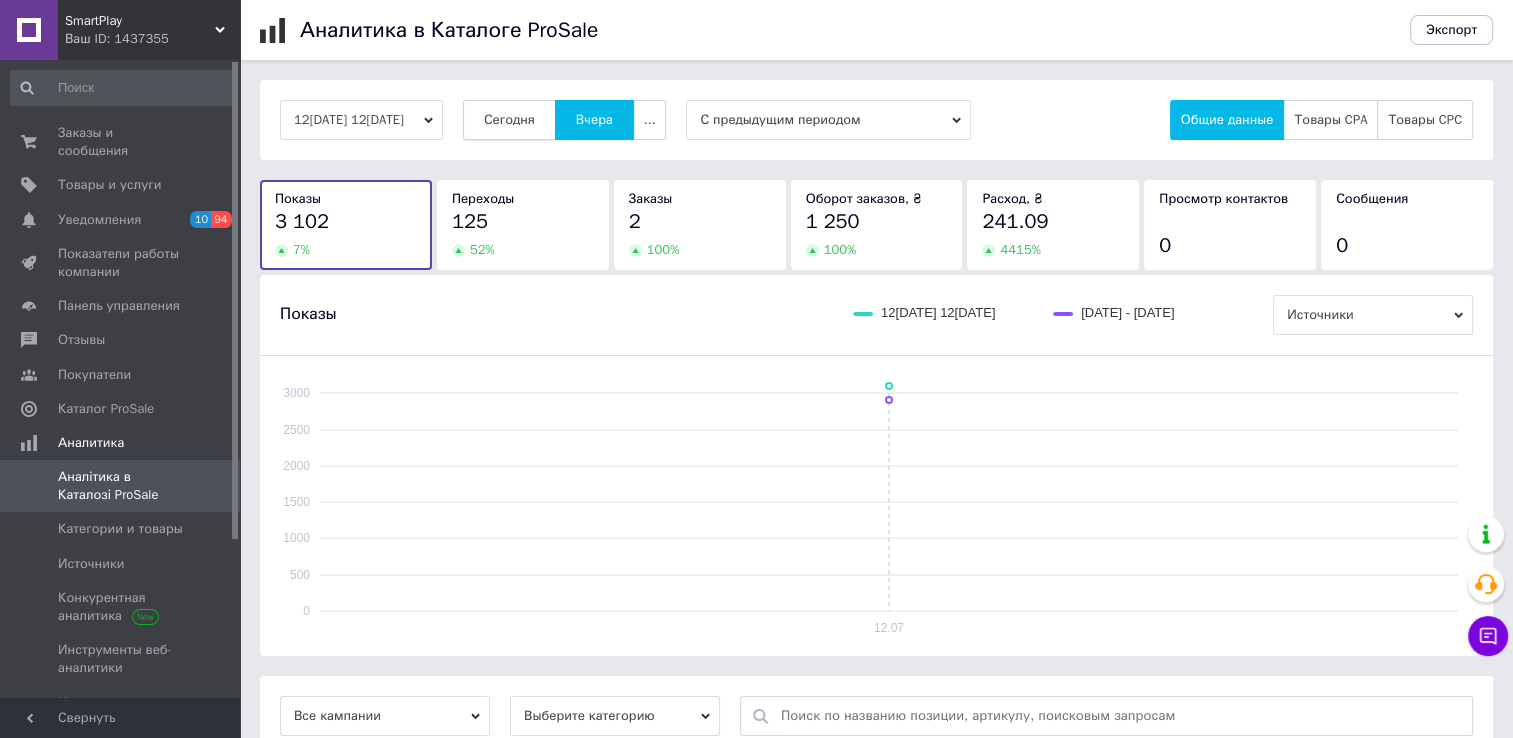 click on "Сегодня" at bounding box center [509, 120] 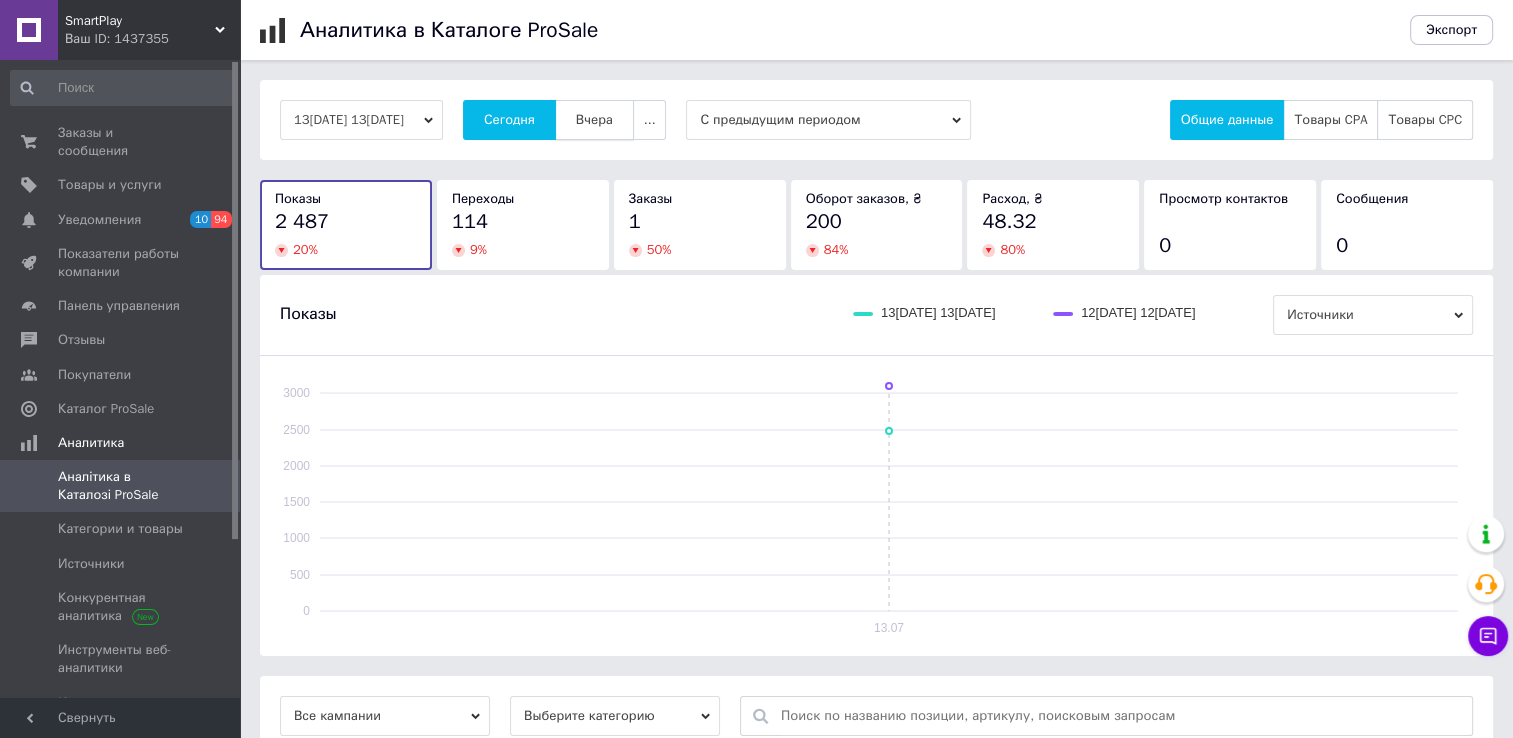 click on "Вчера" at bounding box center [594, 120] 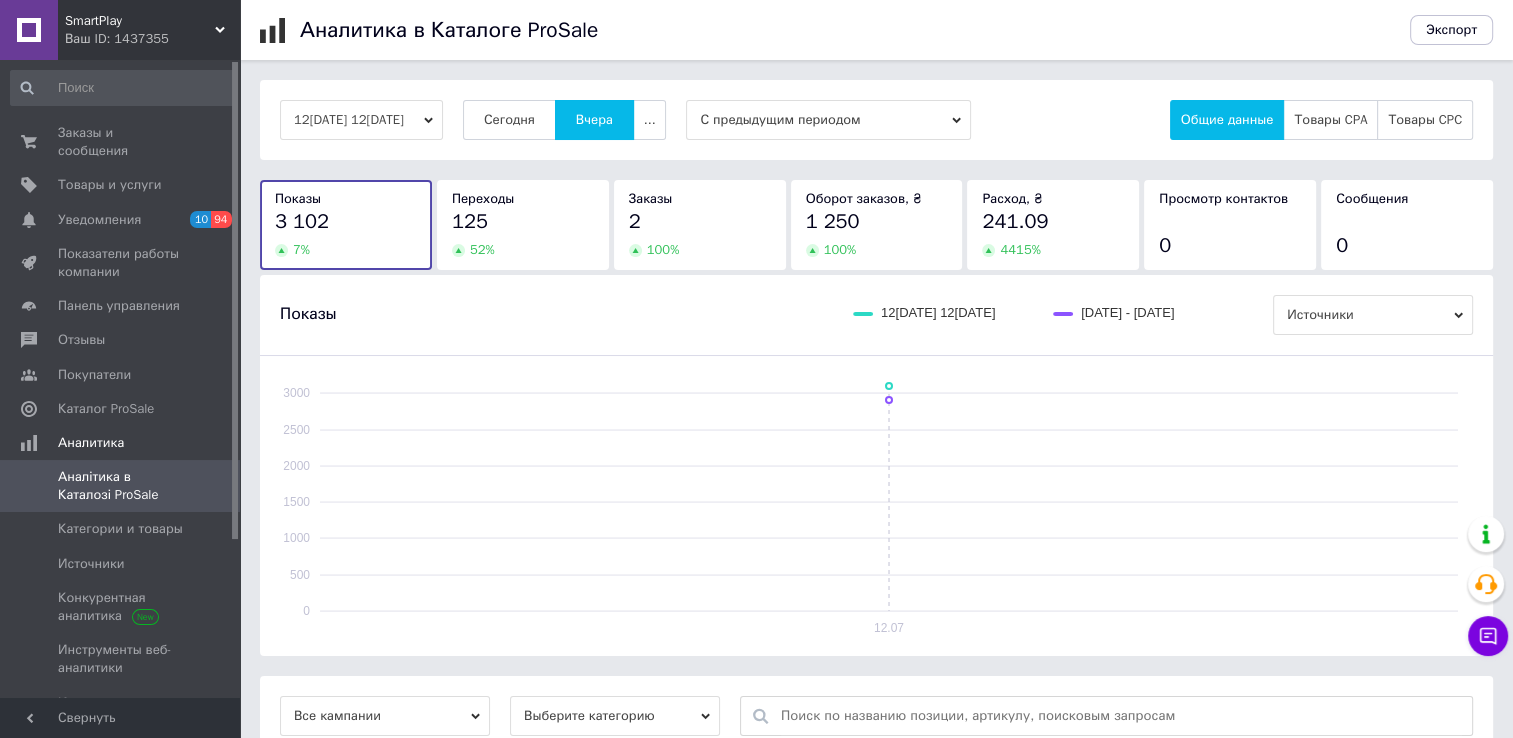 click on "12[DATE] 12[DATE][DATE][GEOGRAPHIC_DATA][DATE].. С предыдущим периодом Общие данные Товары CPA Товары CPC" at bounding box center (876, 120) 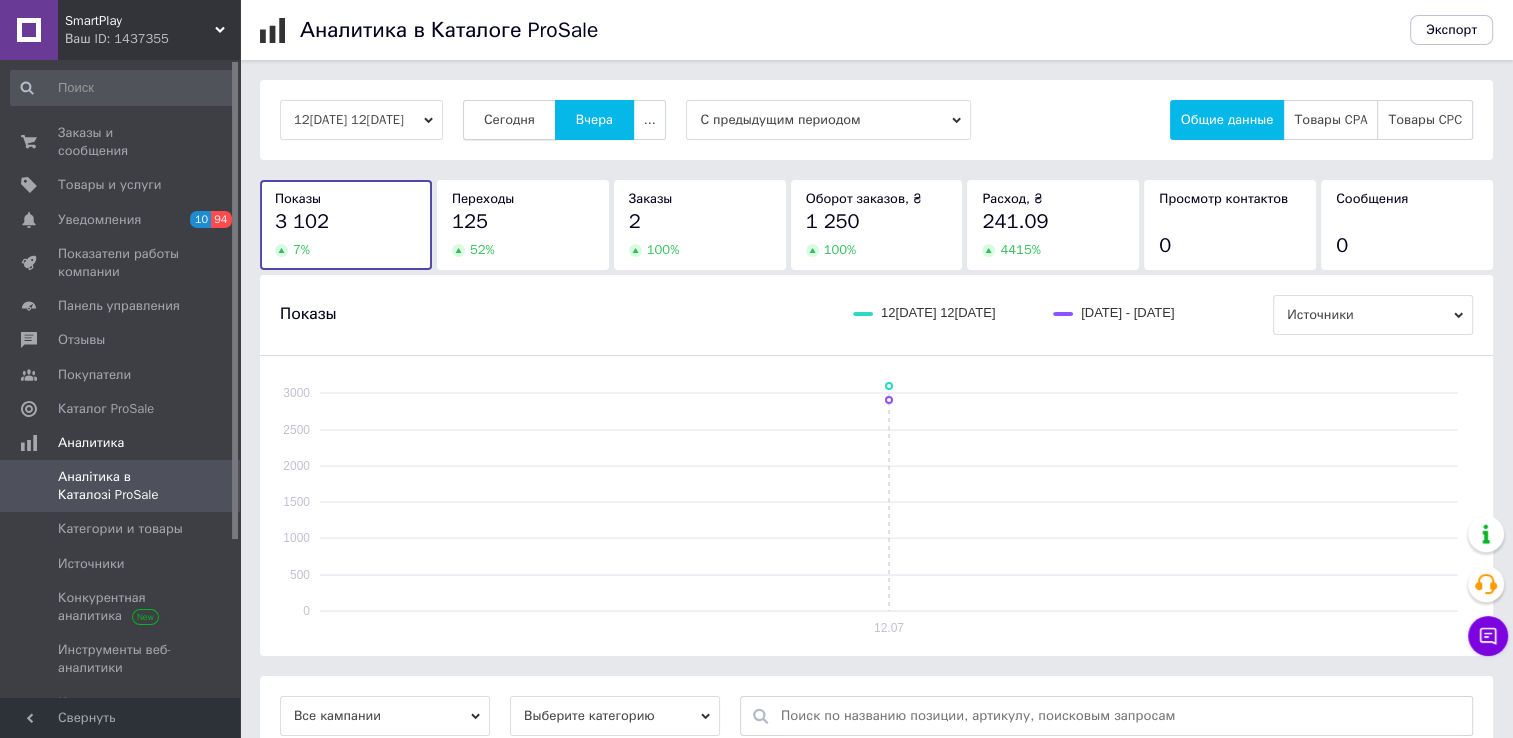 click on "Сегодня" at bounding box center (509, 120) 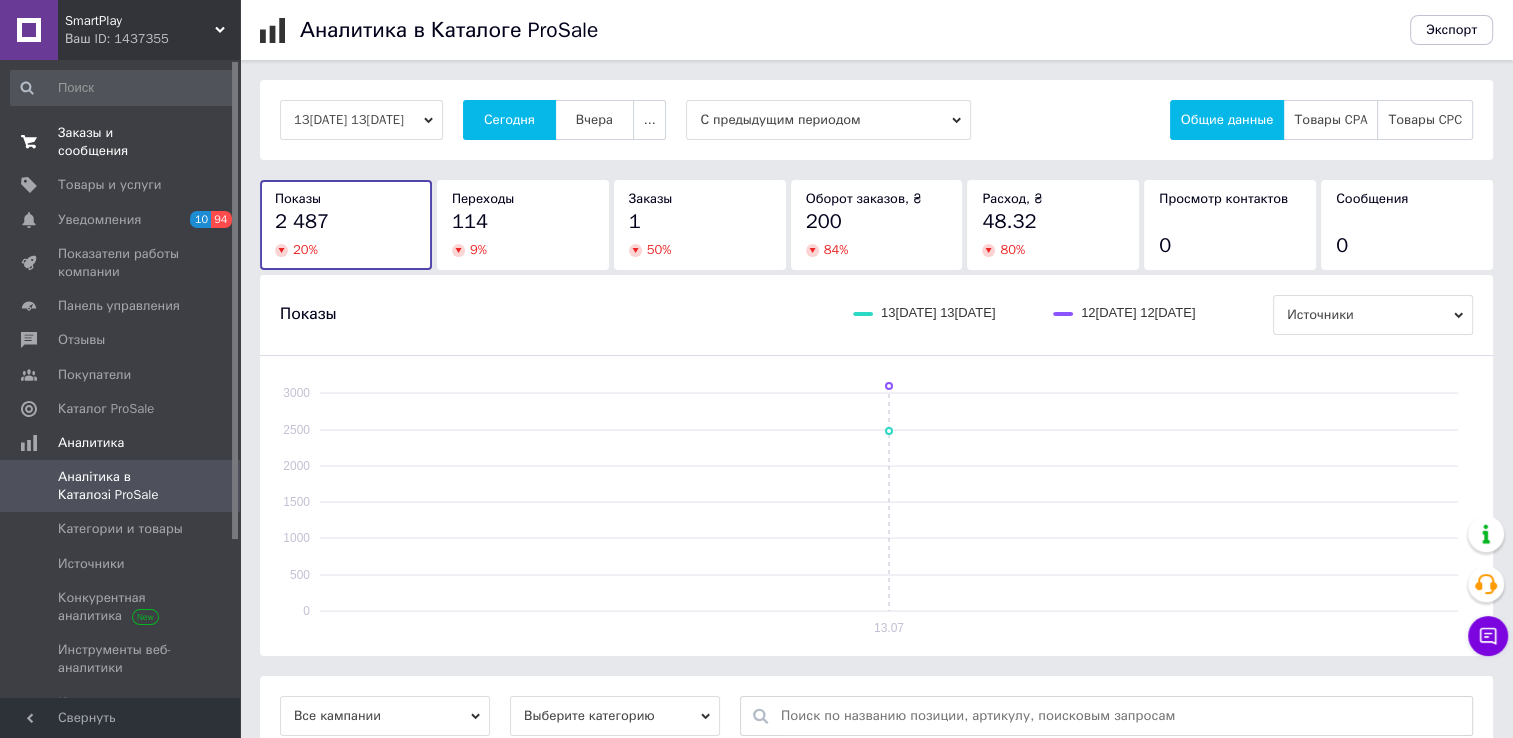click on "Заказы и сообщения 0 0" at bounding box center [123, 142] 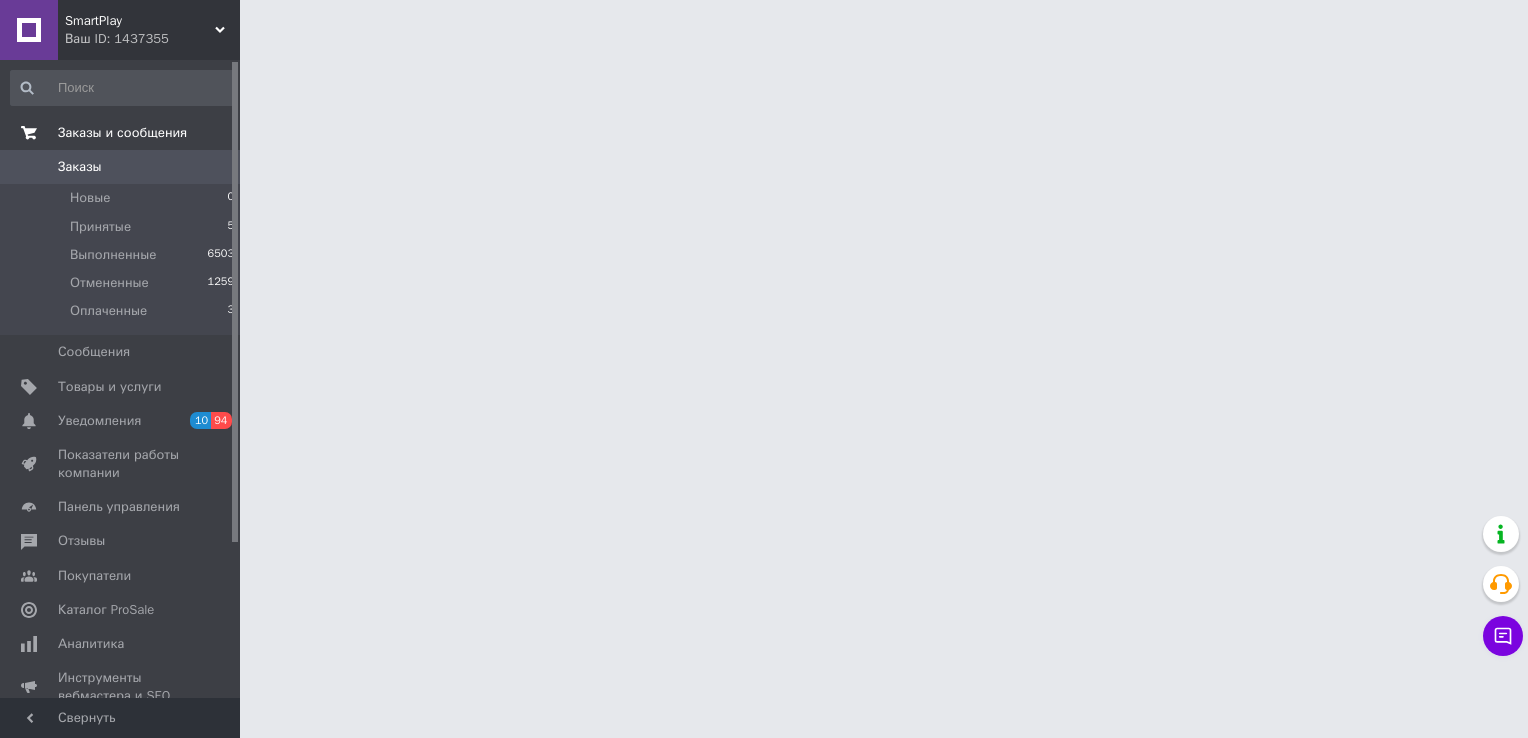 click on "Заказы и сообщения" at bounding box center (123, 133) 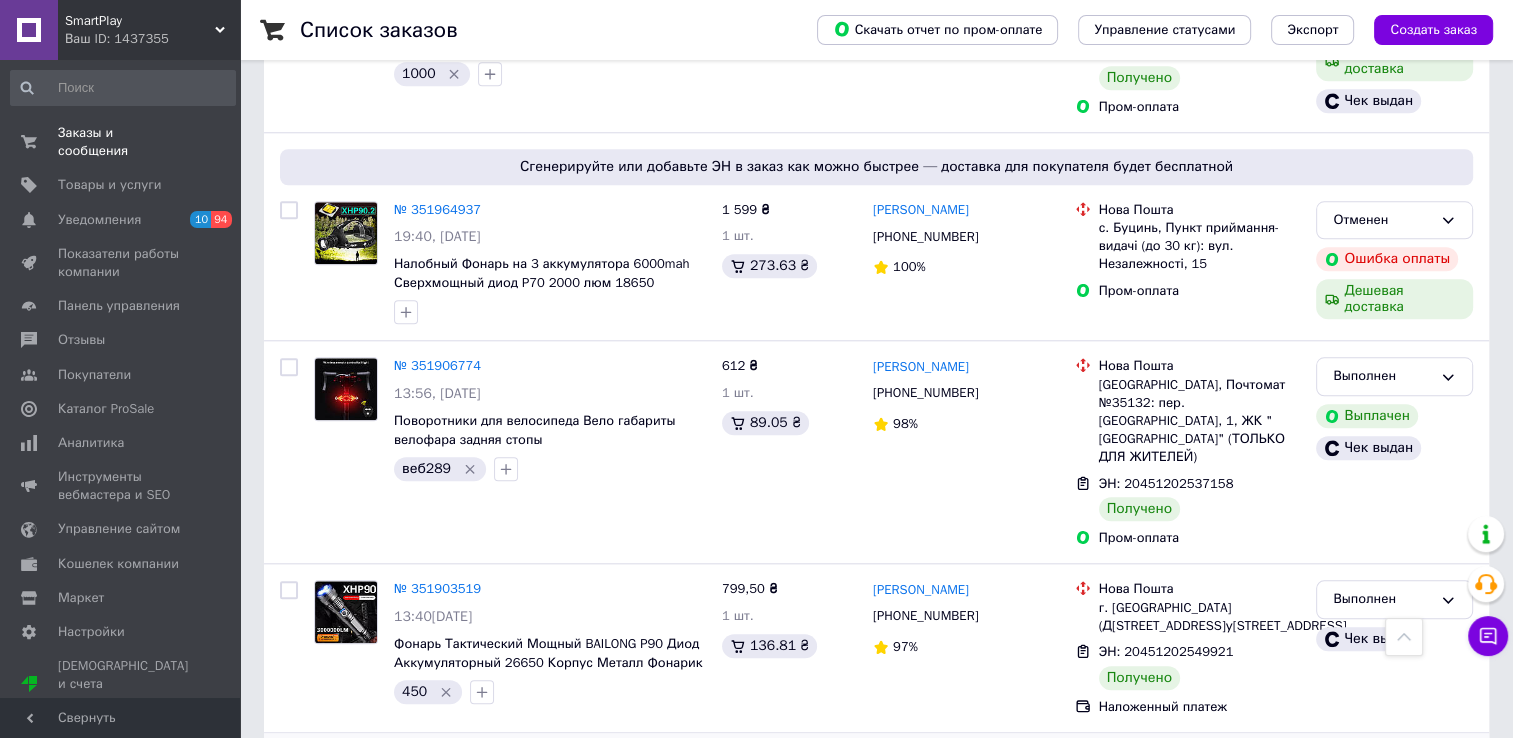 scroll, scrollTop: 1980, scrollLeft: 0, axis: vertical 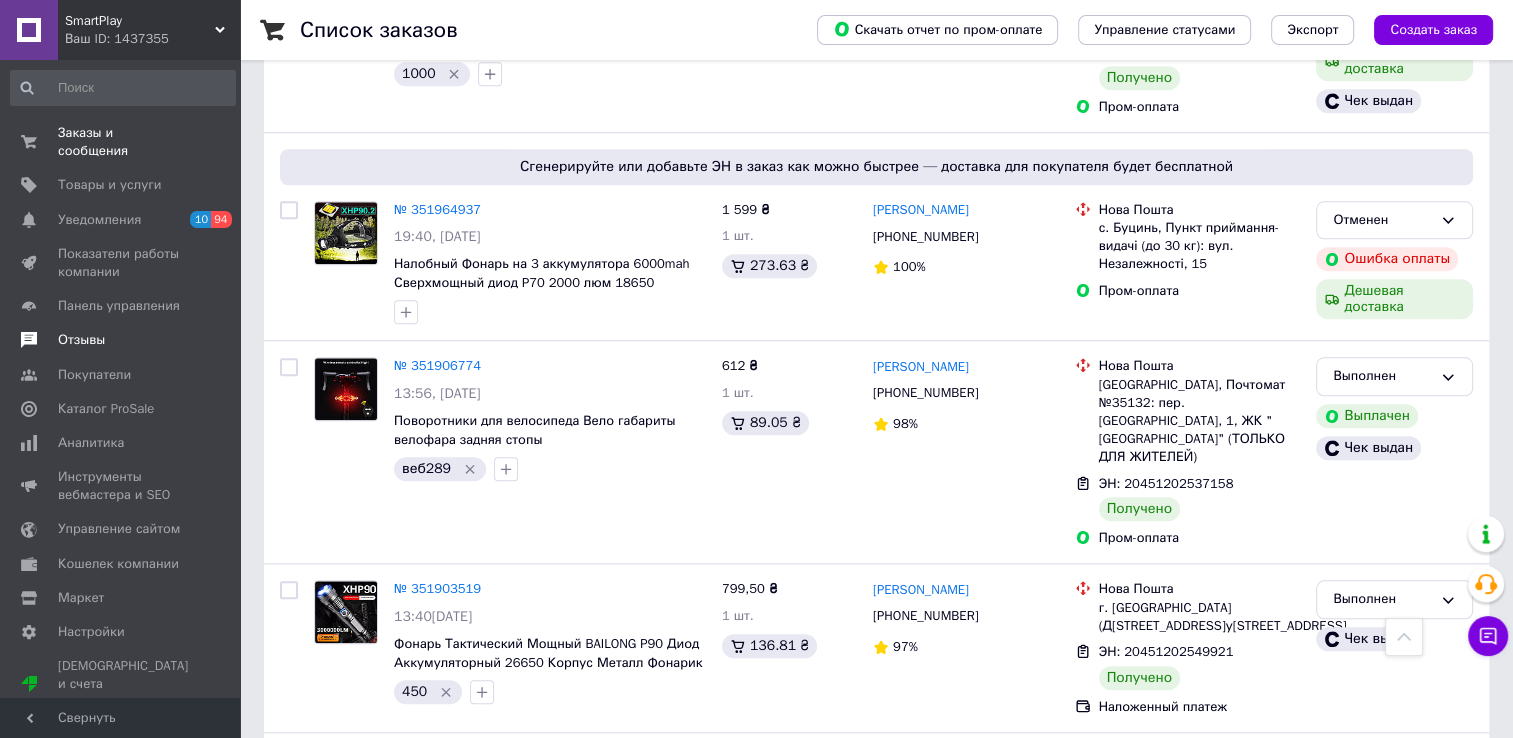 click on "Отзывы" at bounding box center (81, 340) 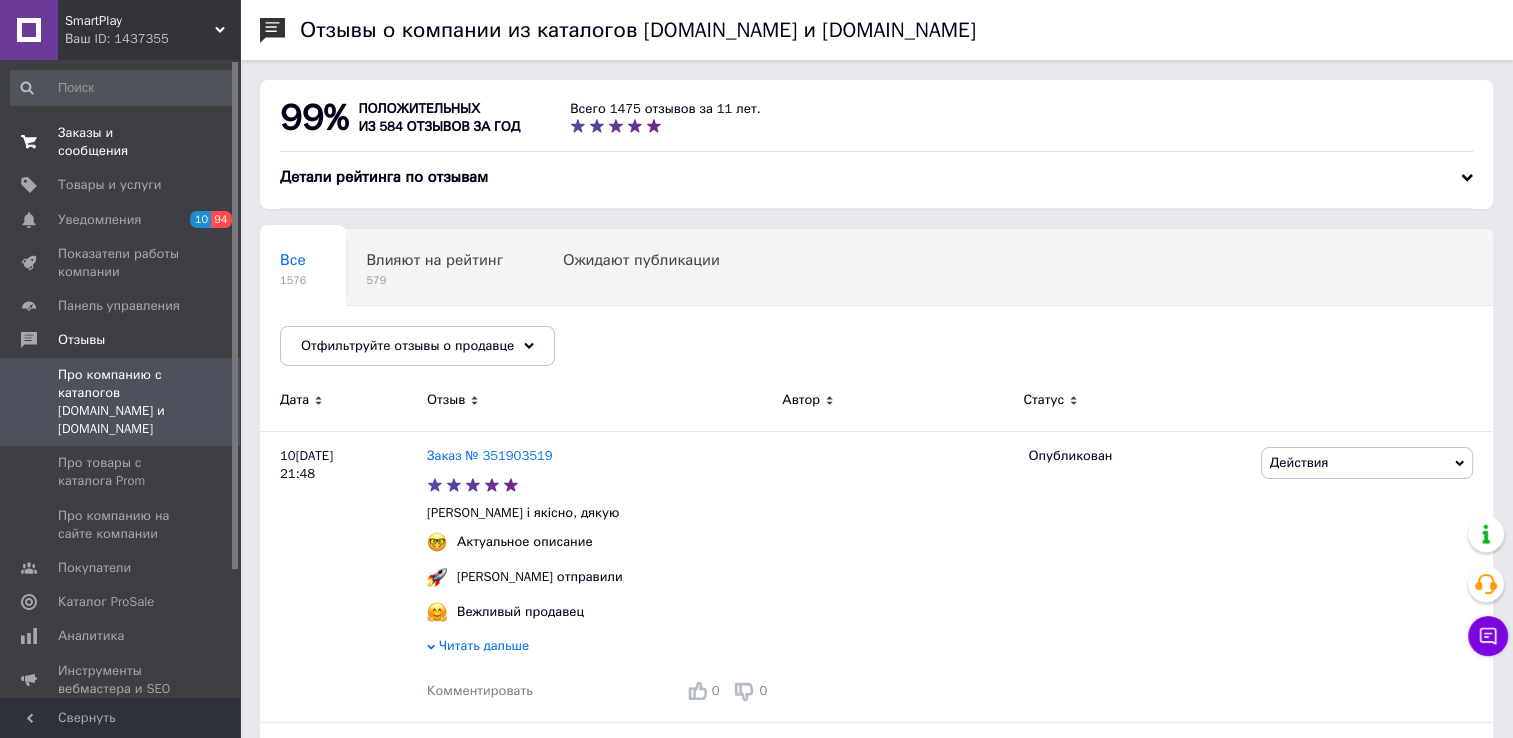 click on "Заказы и сообщения 0 0" at bounding box center (123, 142) 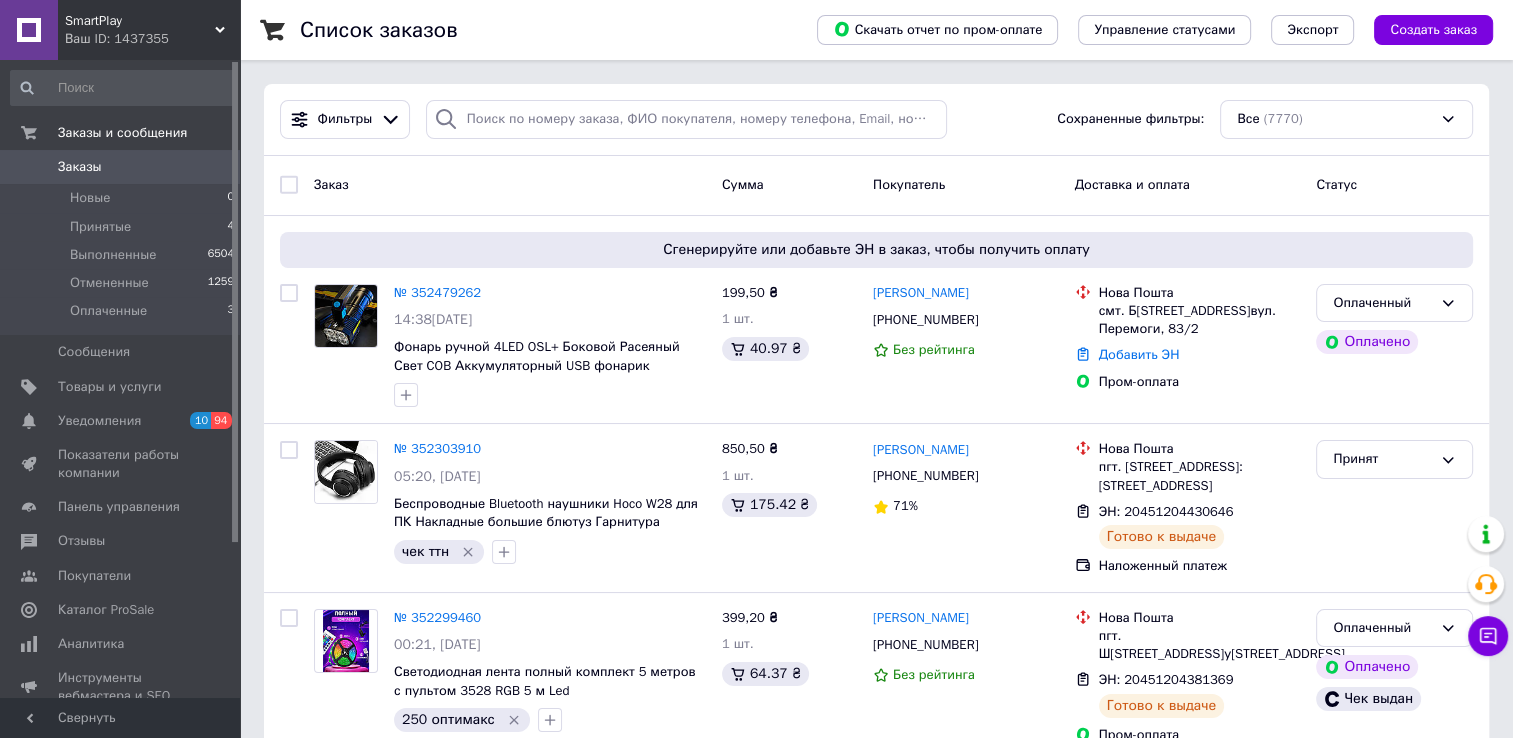 click on "Заказы" at bounding box center (121, 167) 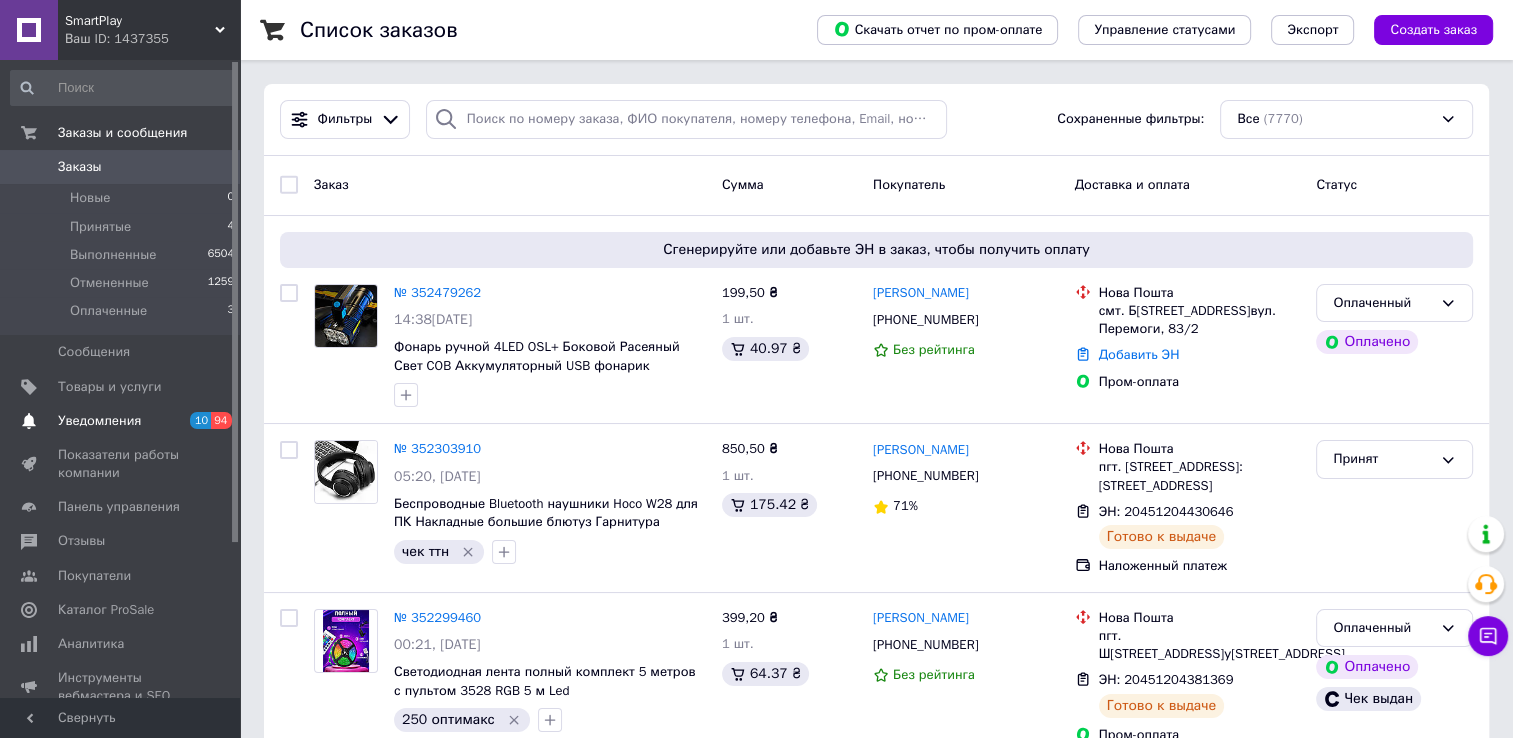 click on "Уведомления 10 94" at bounding box center (123, 421) 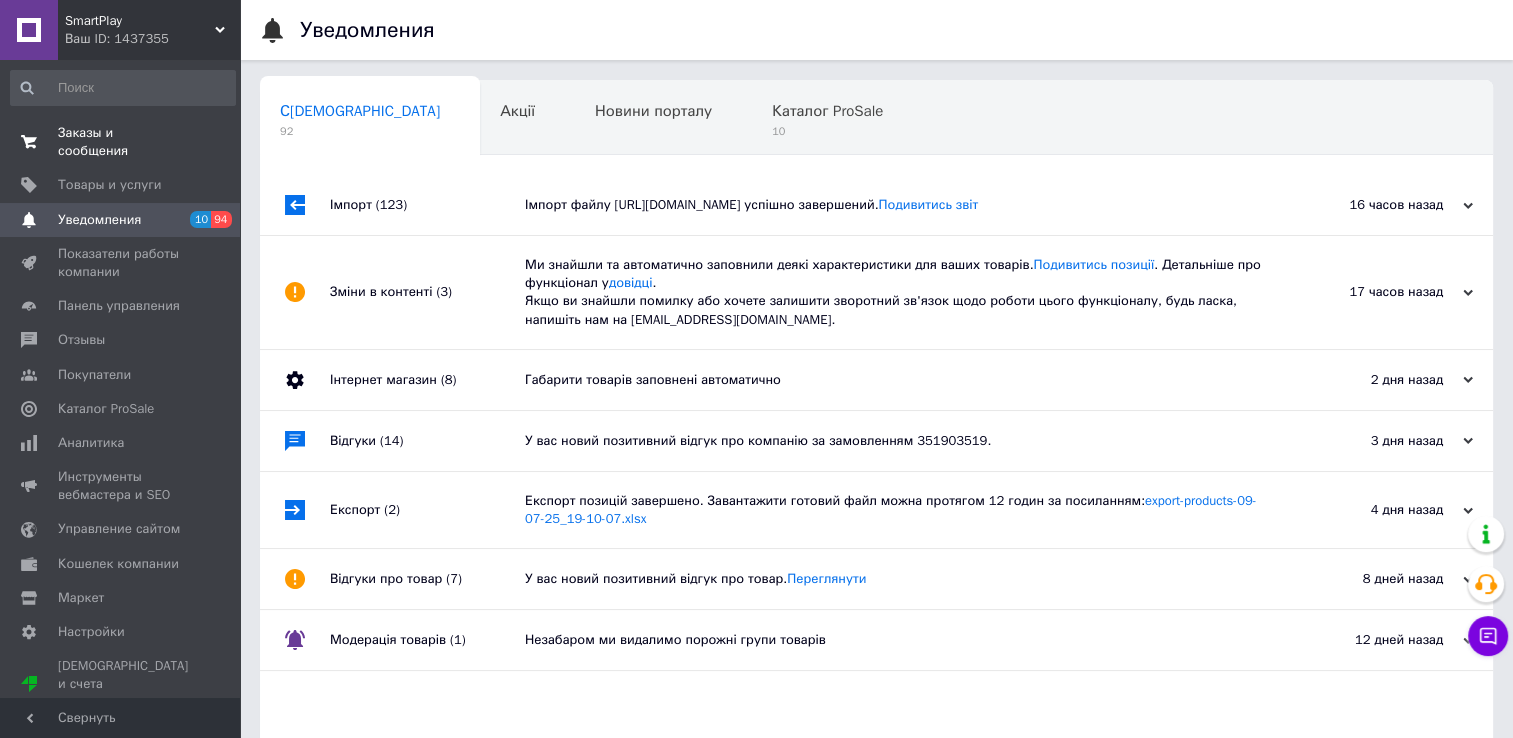 click on "Заказы и сообщения 0 0" at bounding box center [123, 142] 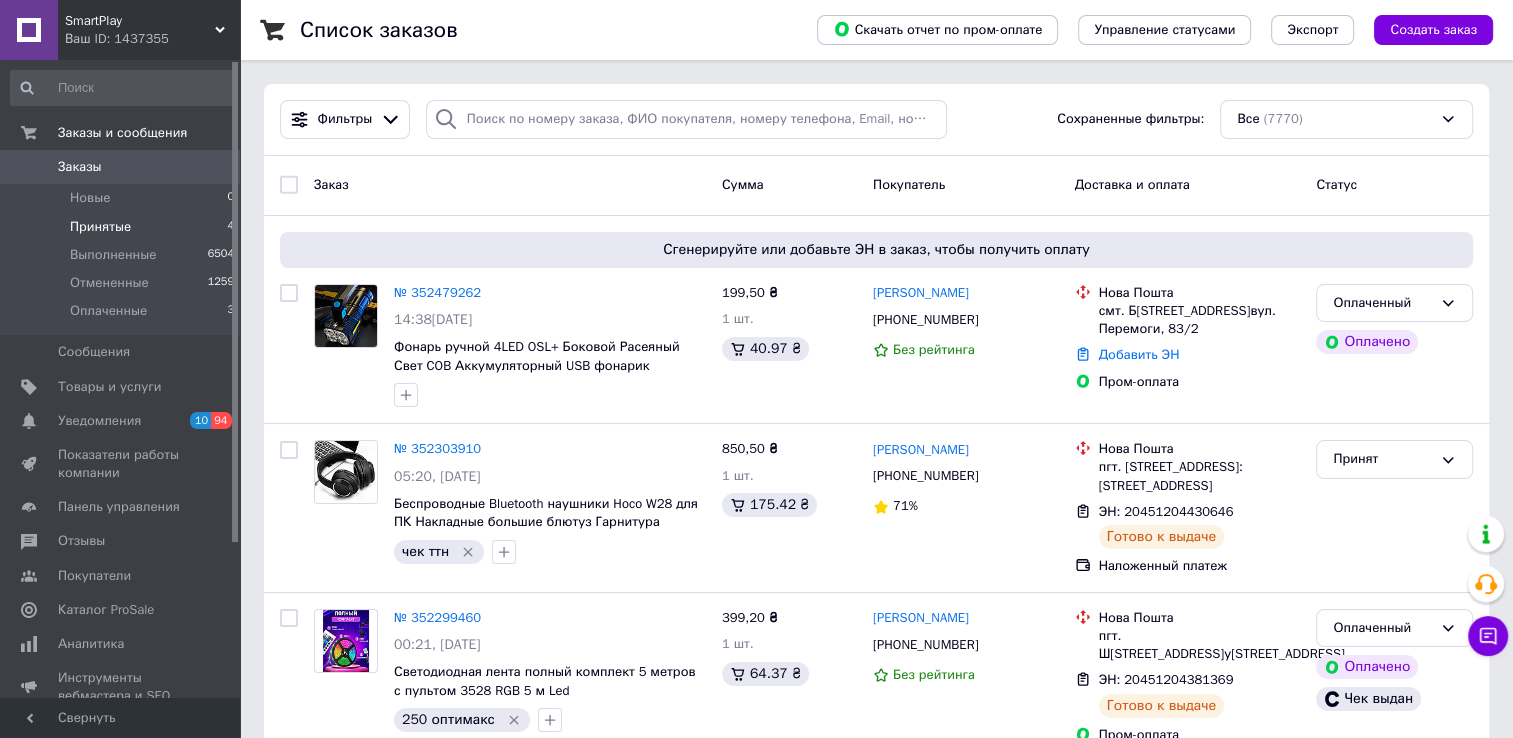 click on "Принятые 4" at bounding box center (123, 227) 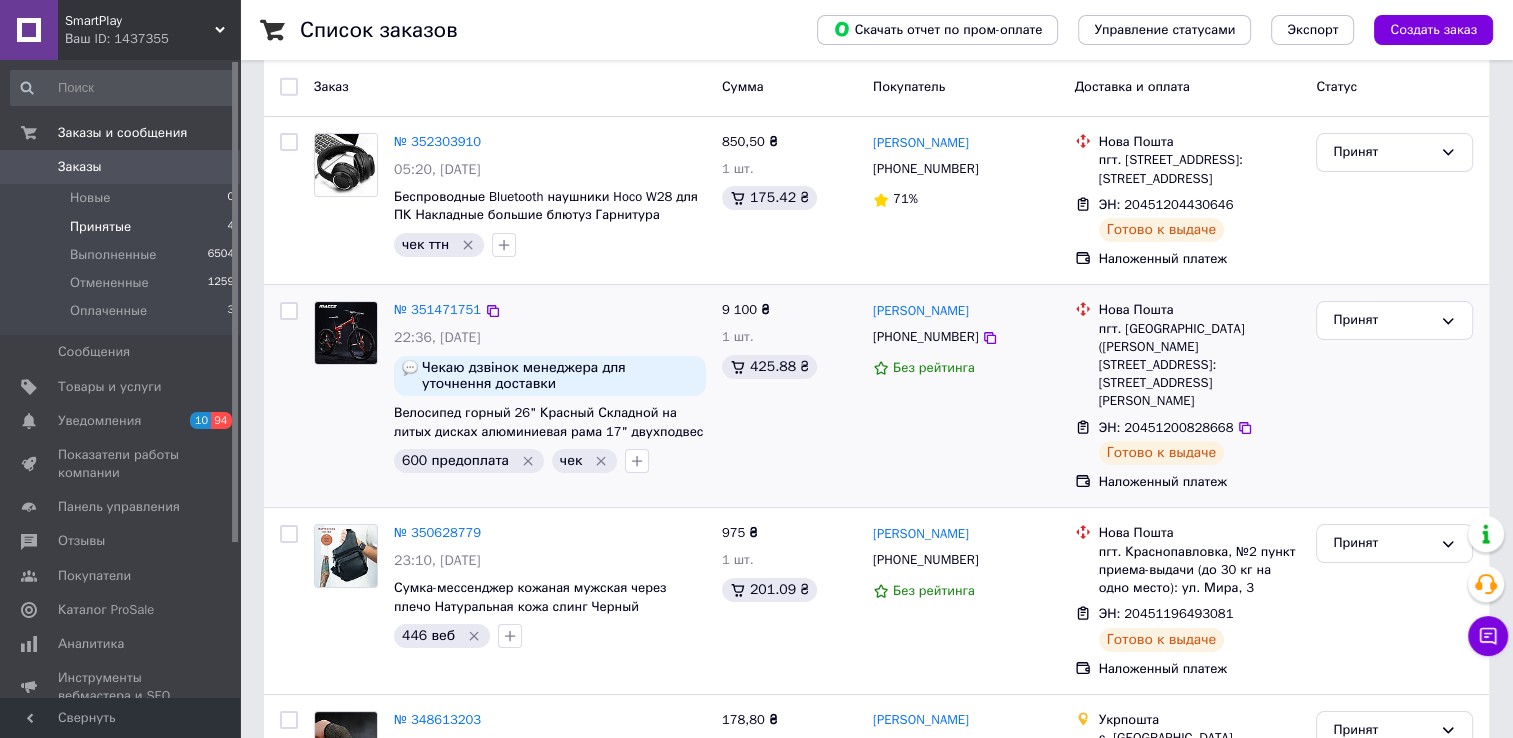 scroll, scrollTop: 0, scrollLeft: 0, axis: both 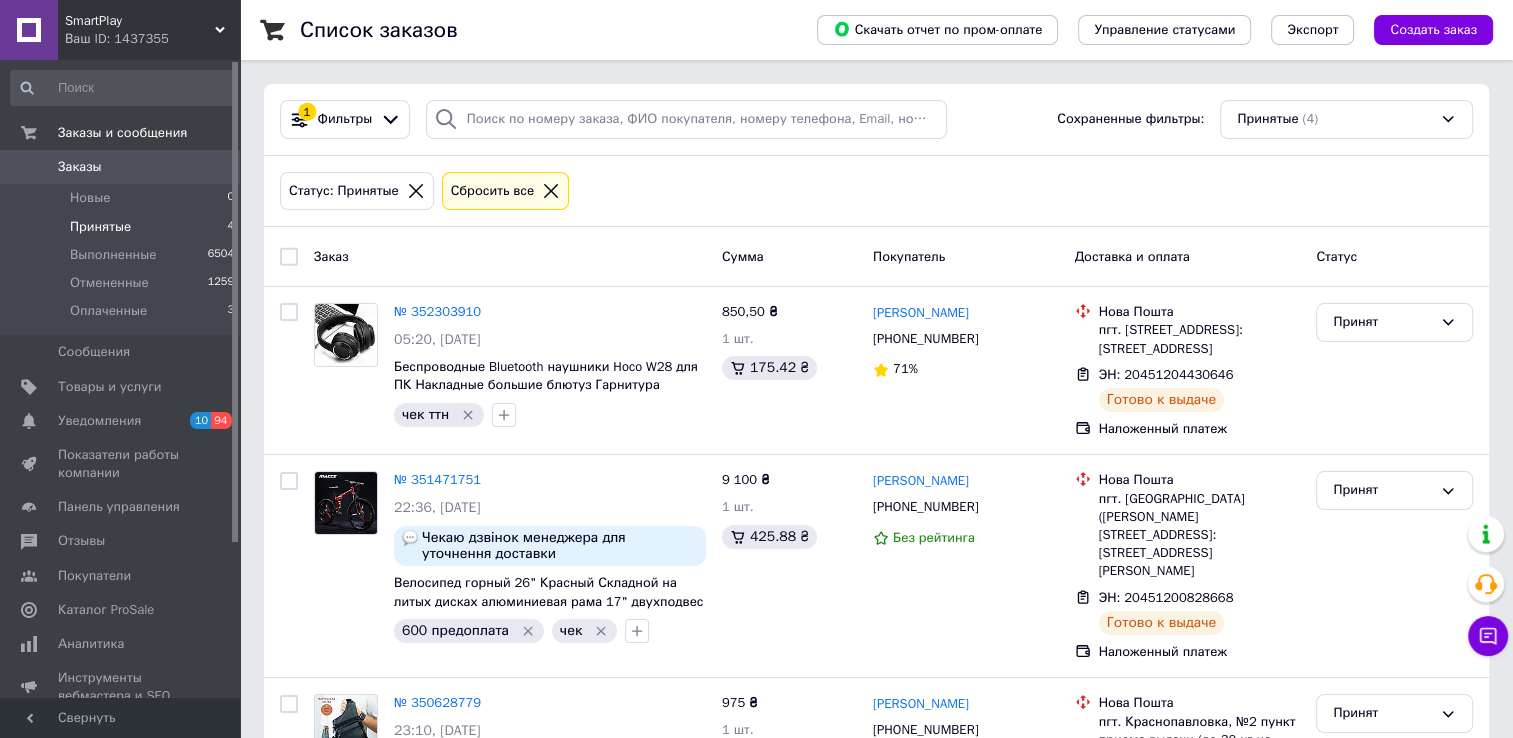click on "Заказы" at bounding box center (121, 167) 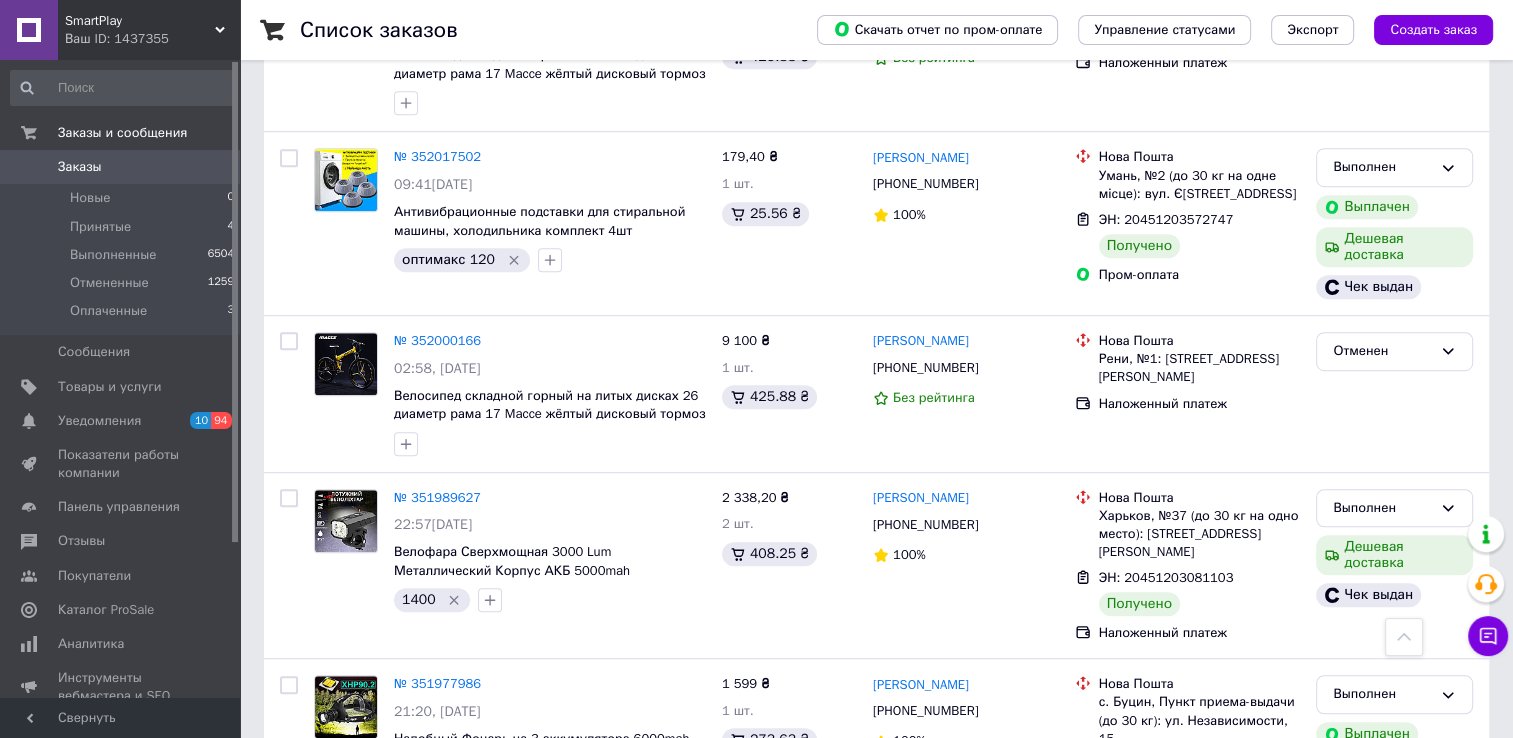 scroll, scrollTop: 1269, scrollLeft: 0, axis: vertical 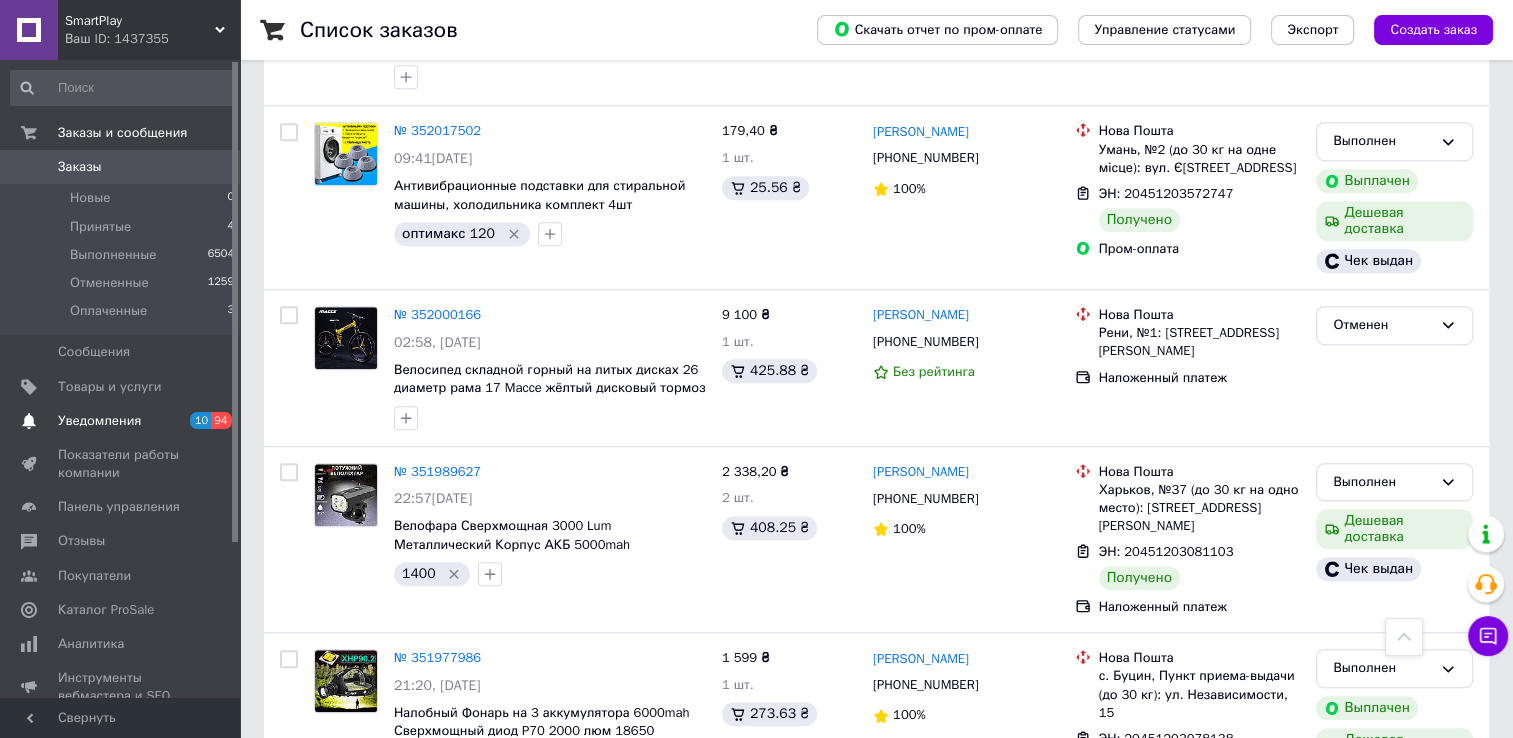click on "Уведомления 10 94" at bounding box center (123, 421) 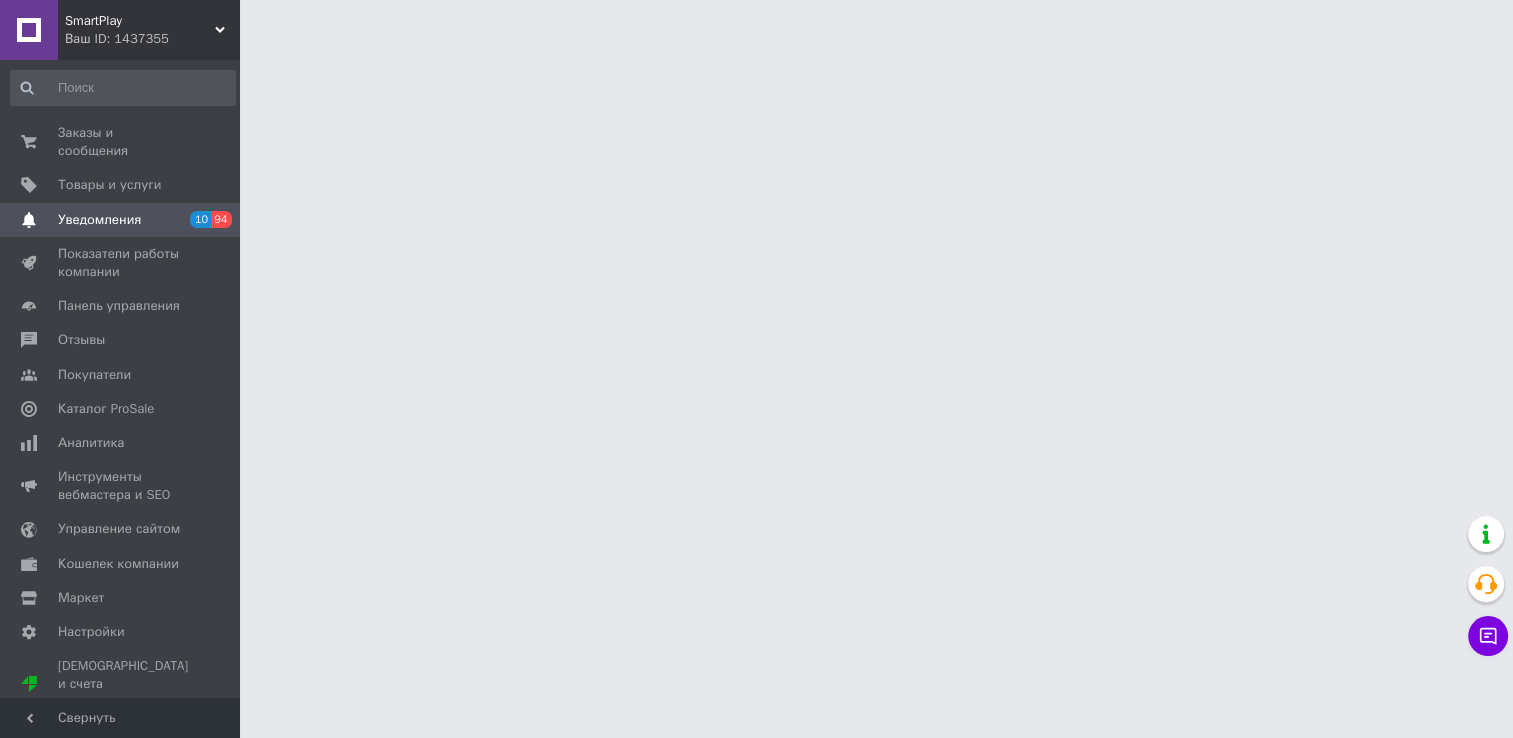 scroll, scrollTop: 0, scrollLeft: 0, axis: both 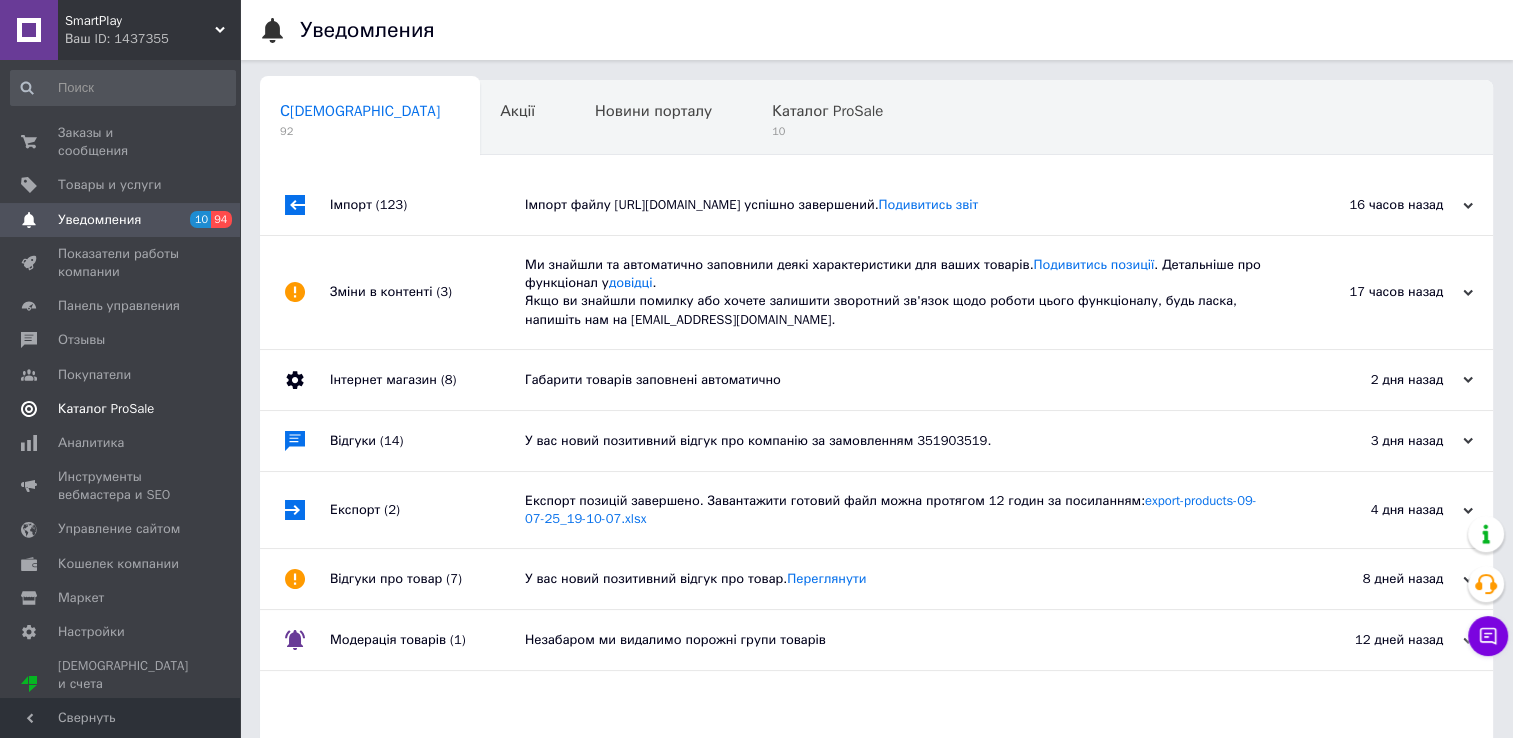 click on "Каталог ProSale" at bounding box center (106, 409) 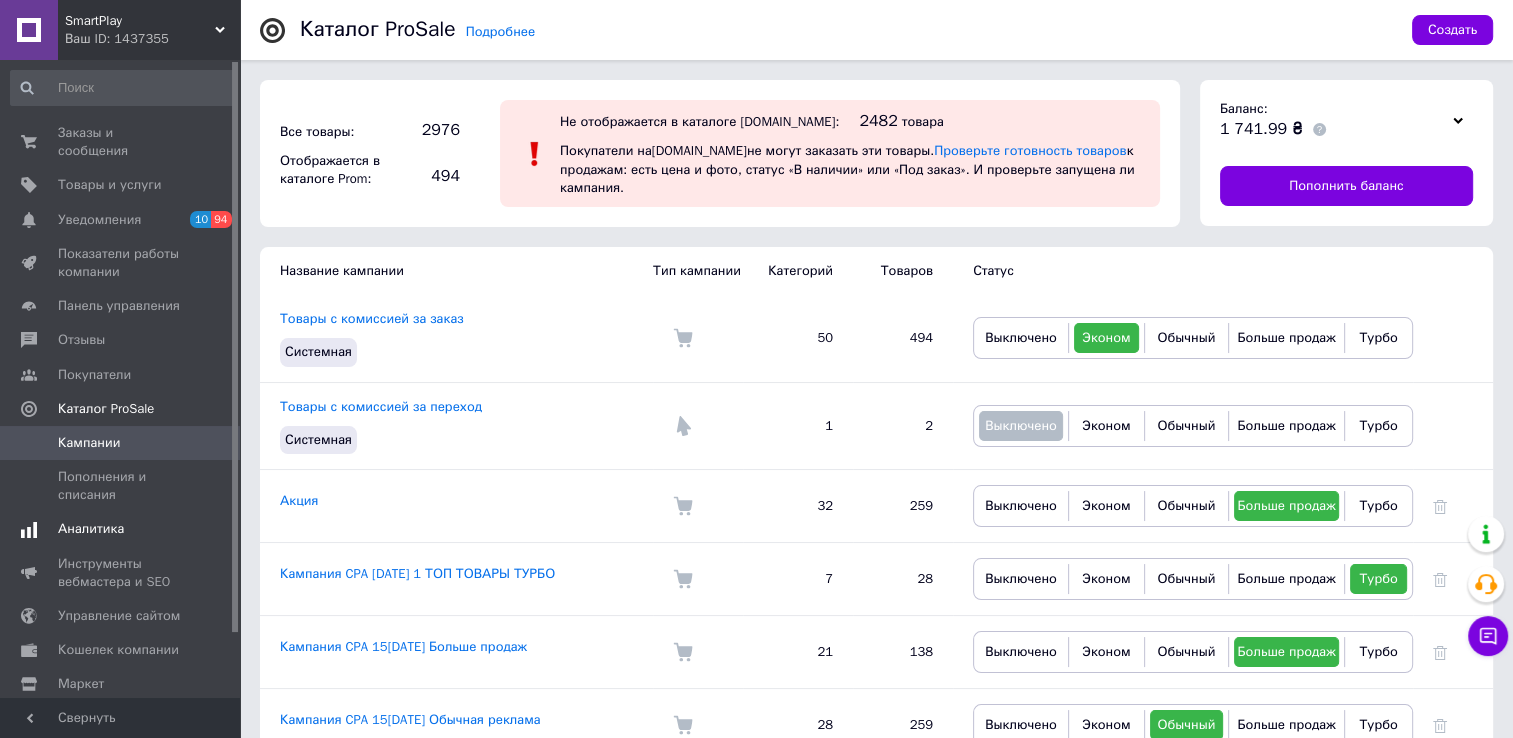 click on "Аналитика" at bounding box center (91, 529) 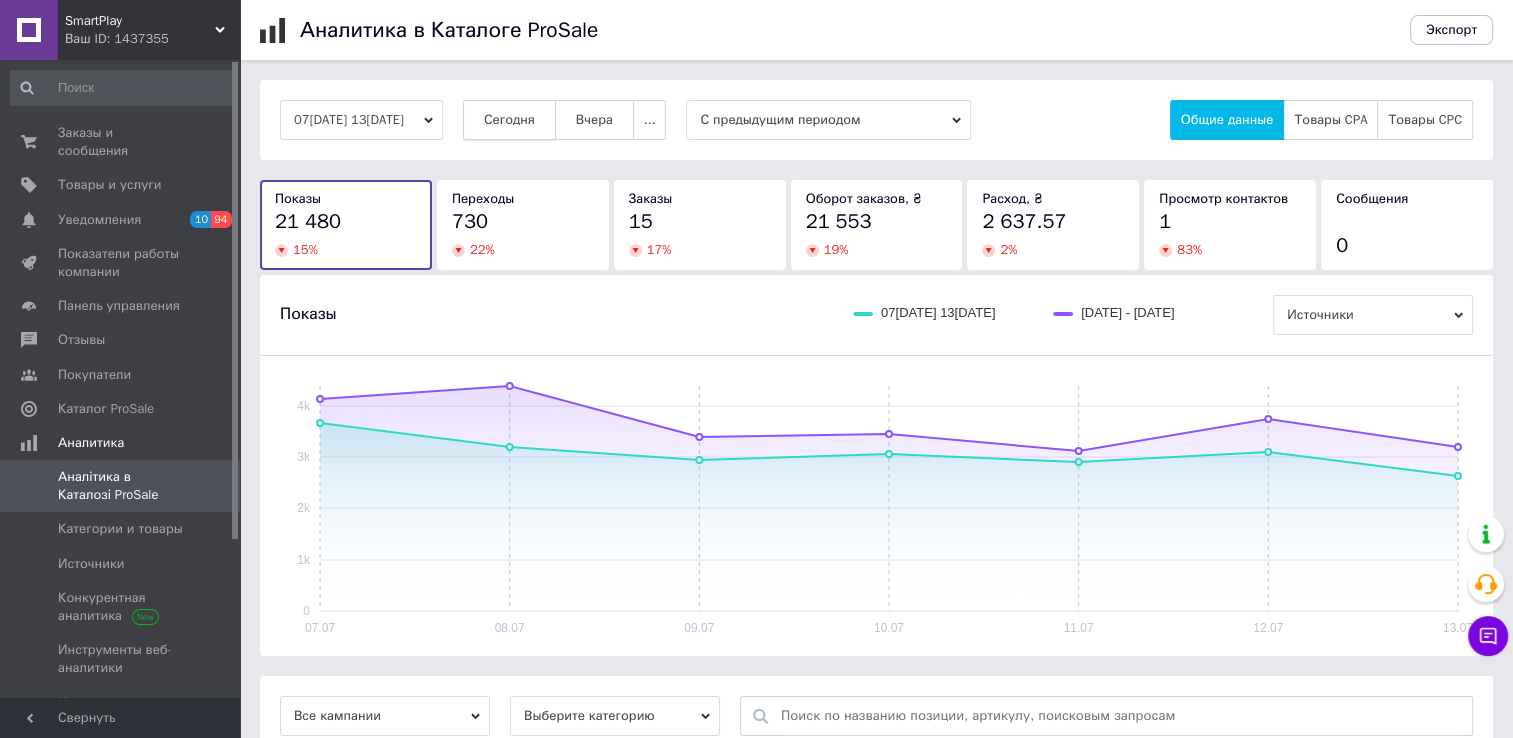 click on "Сегодня" at bounding box center (509, 120) 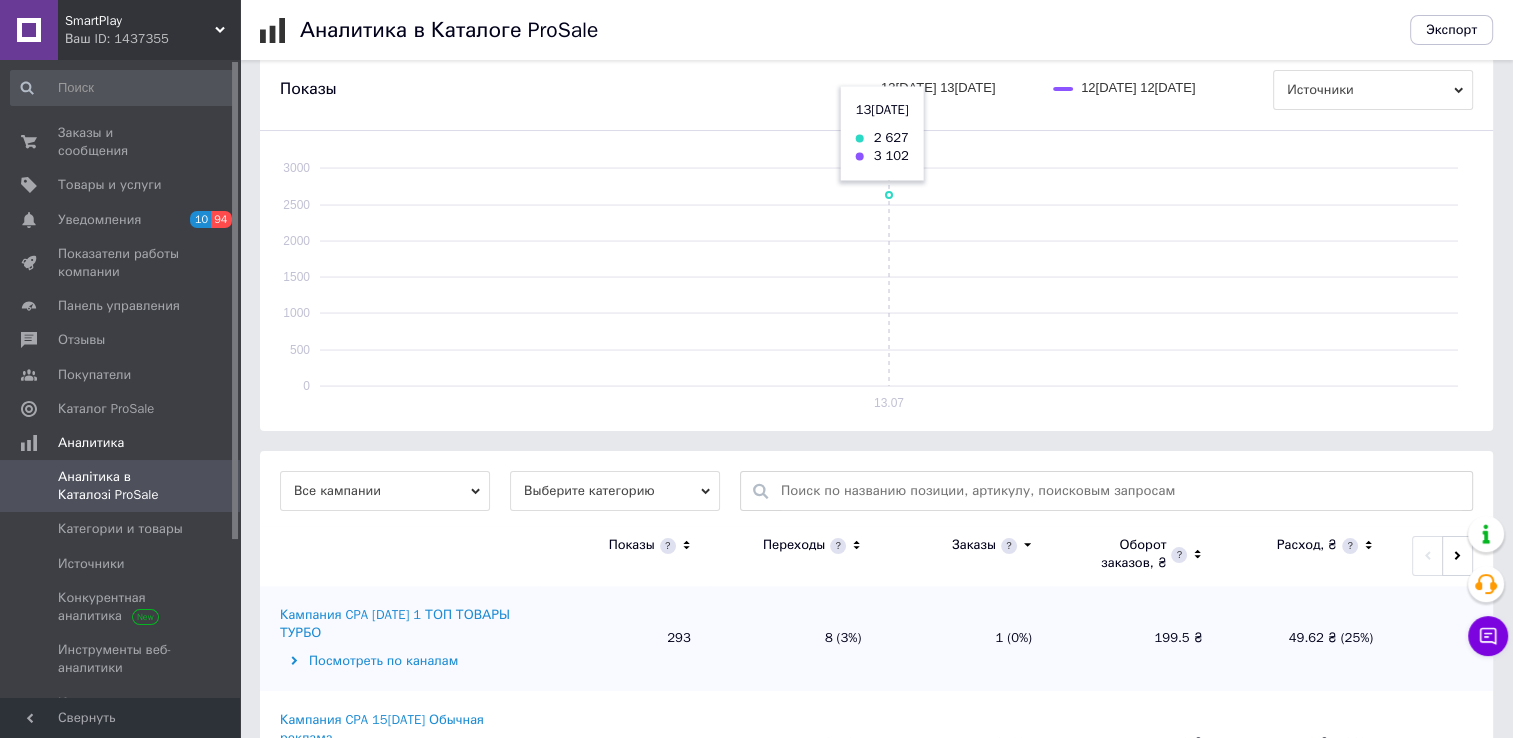 scroll, scrollTop: 598, scrollLeft: 0, axis: vertical 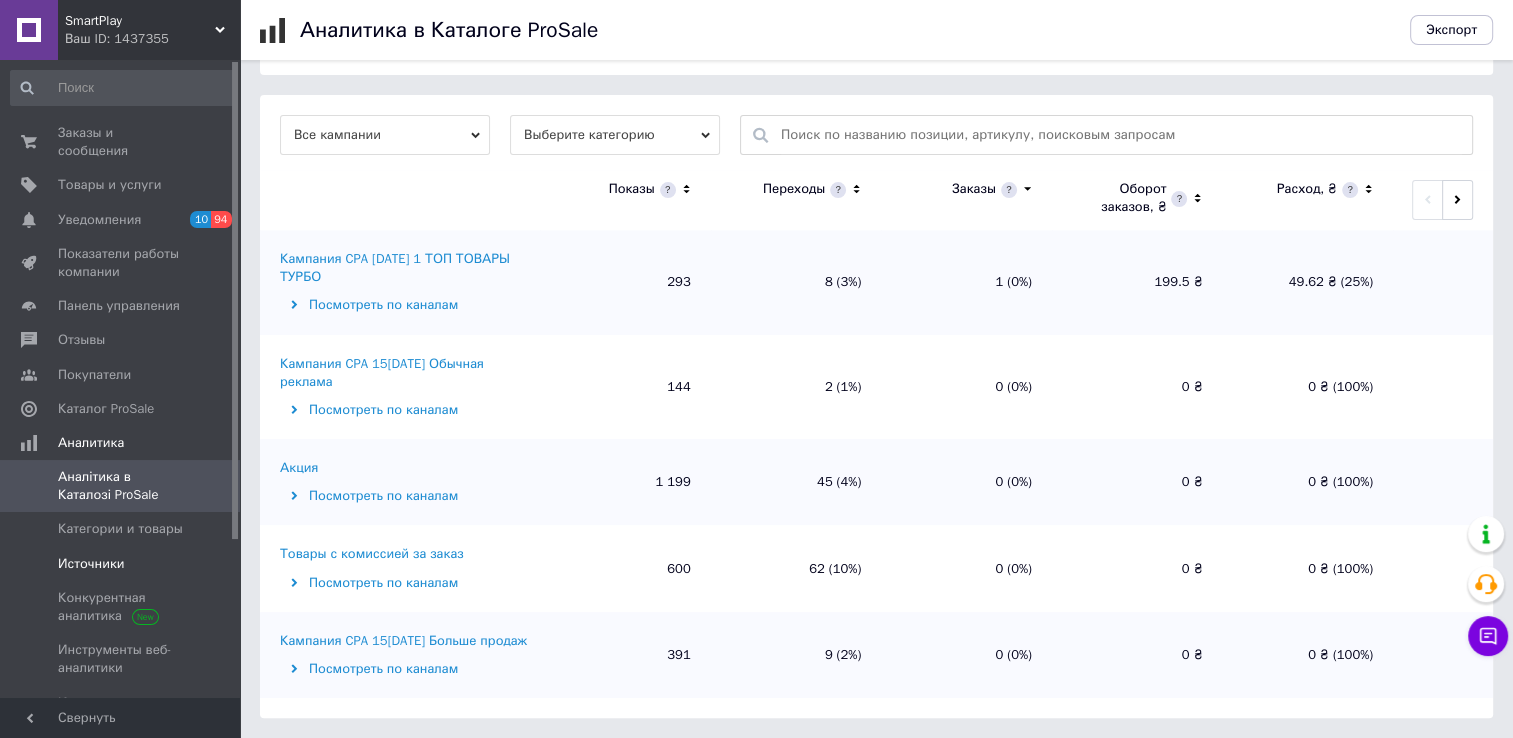 click on "Источники" at bounding box center [91, 564] 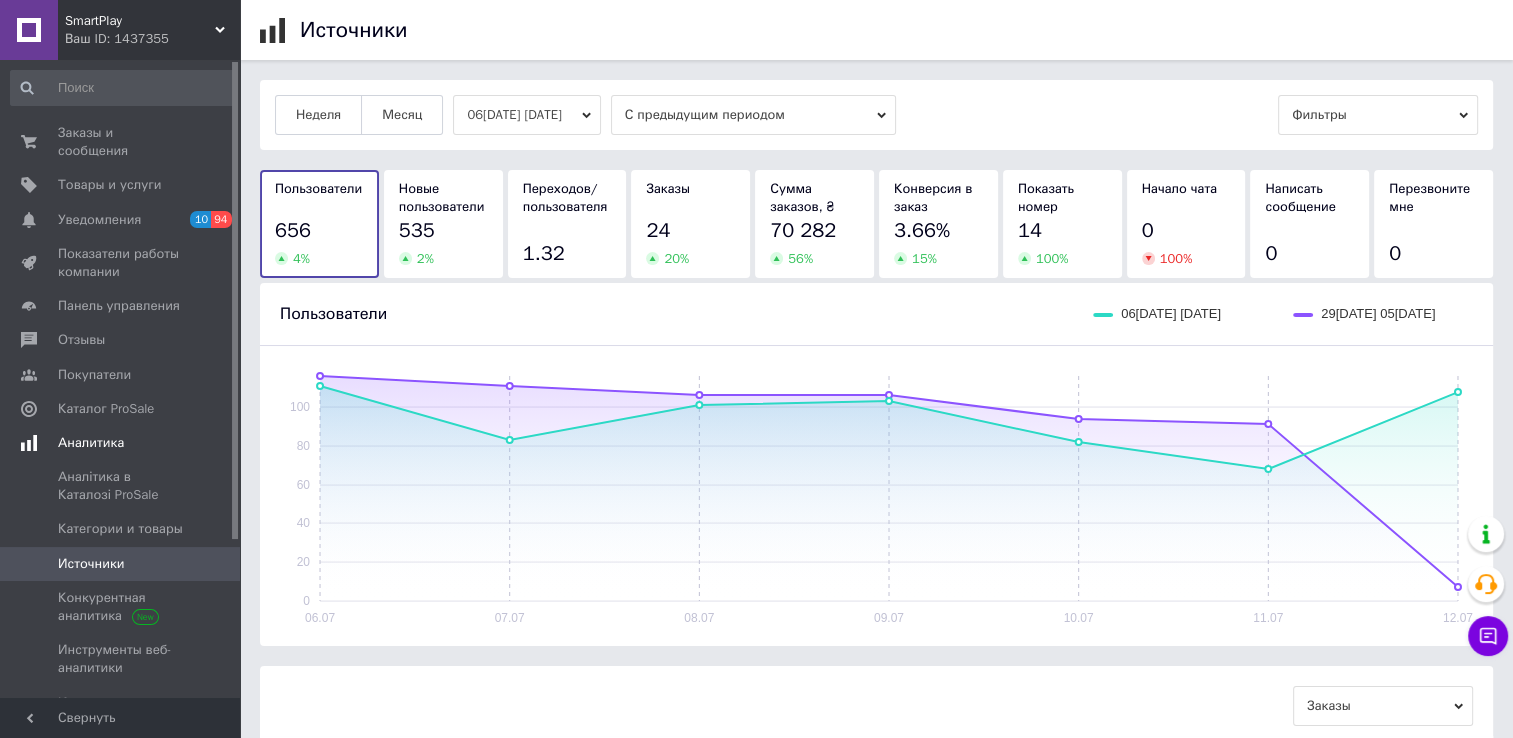 click on "Аналитика" at bounding box center (123, 443) 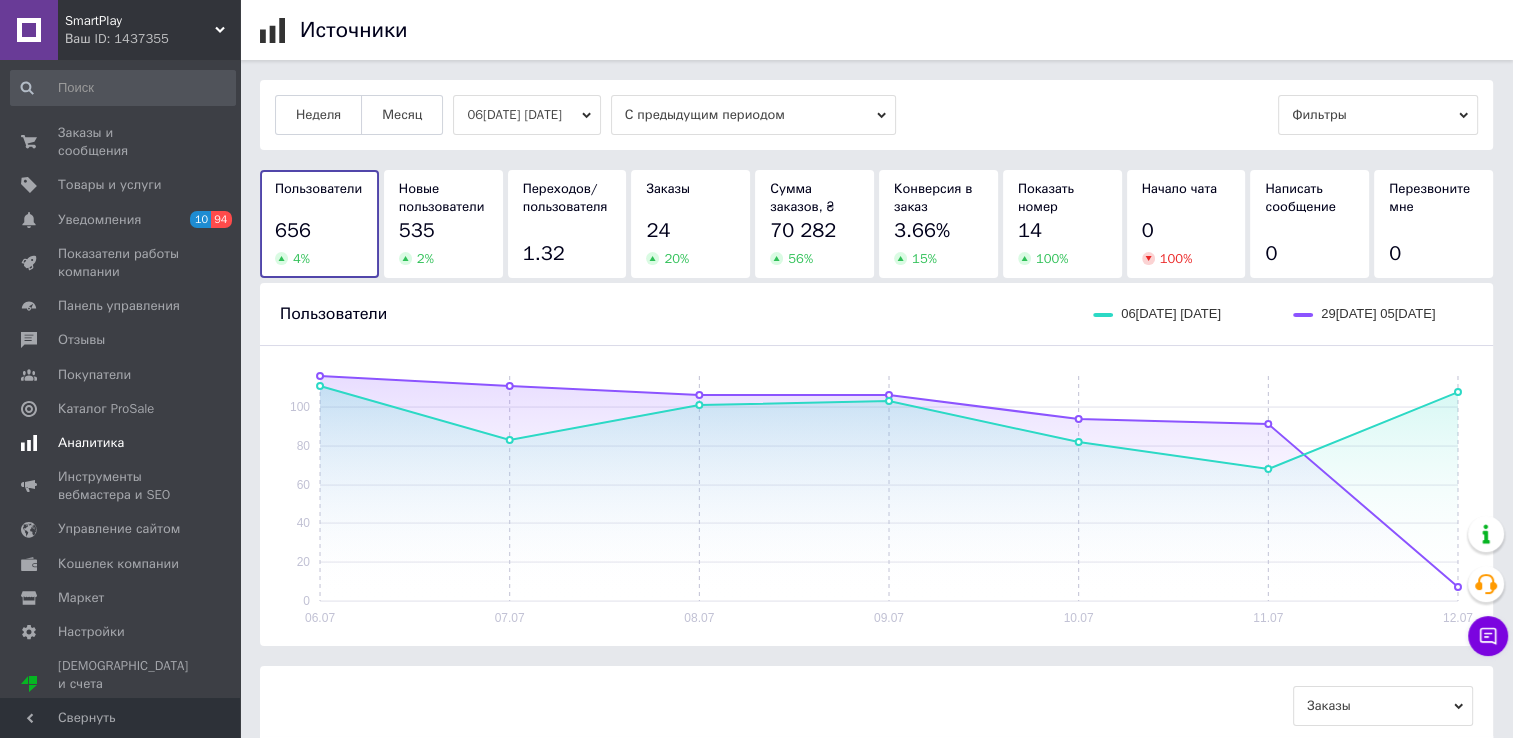 click on "Аналитика" at bounding box center [123, 443] 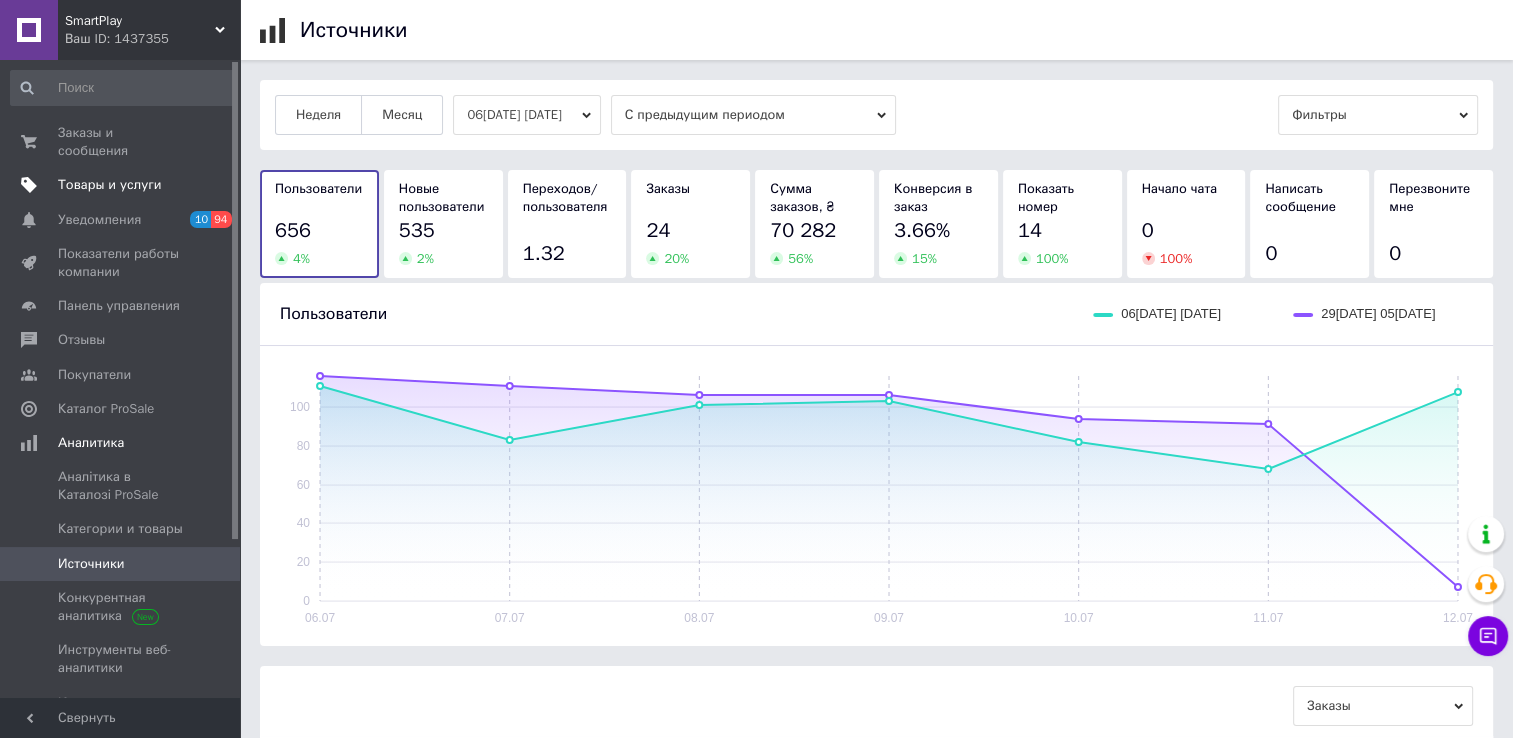 click on "Товары и услуги" at bounding box center (123, 185) 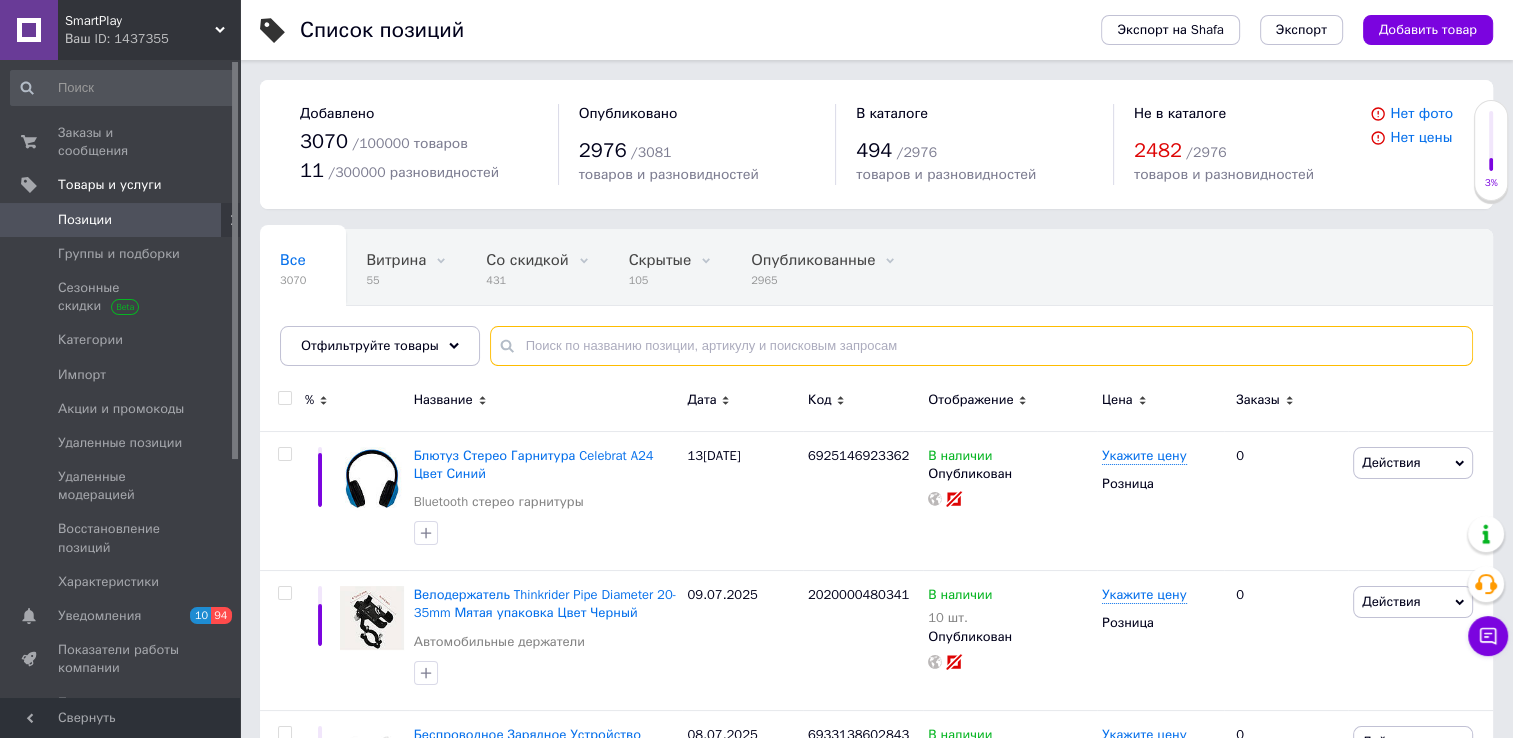click at bounding box center (981, 346) 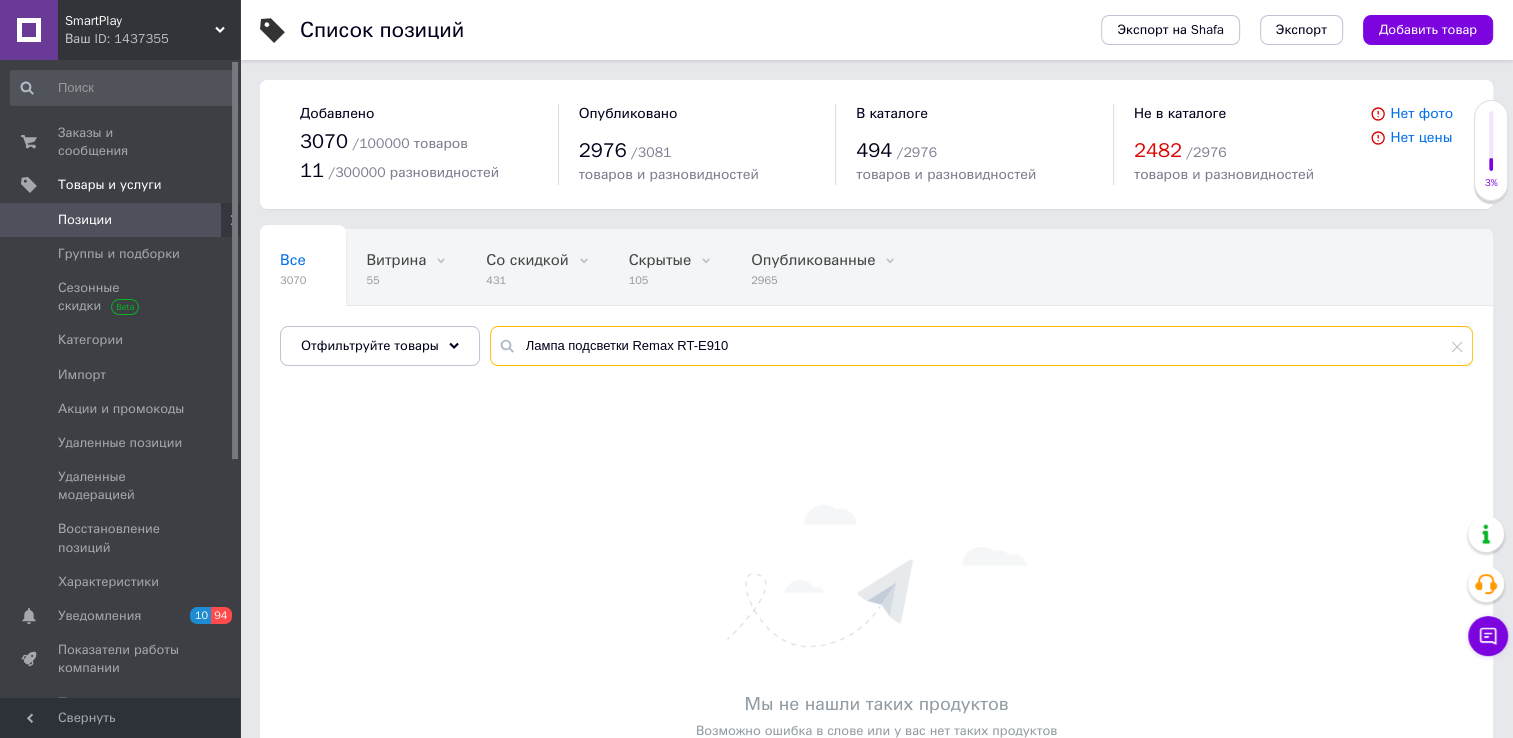 click on "Лампа подсветки Remax RT-E910" at bounding box center (981, 346) 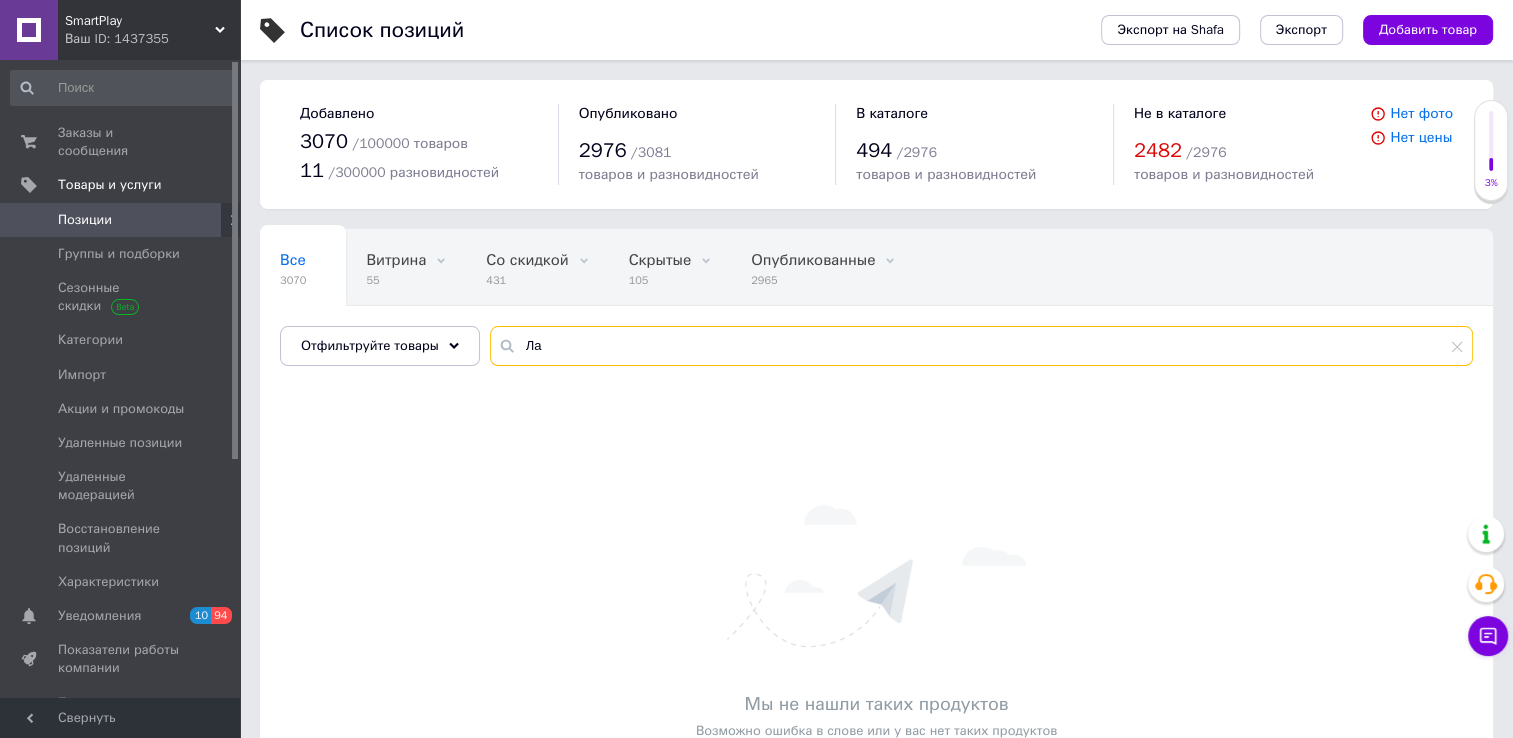type on "Л" 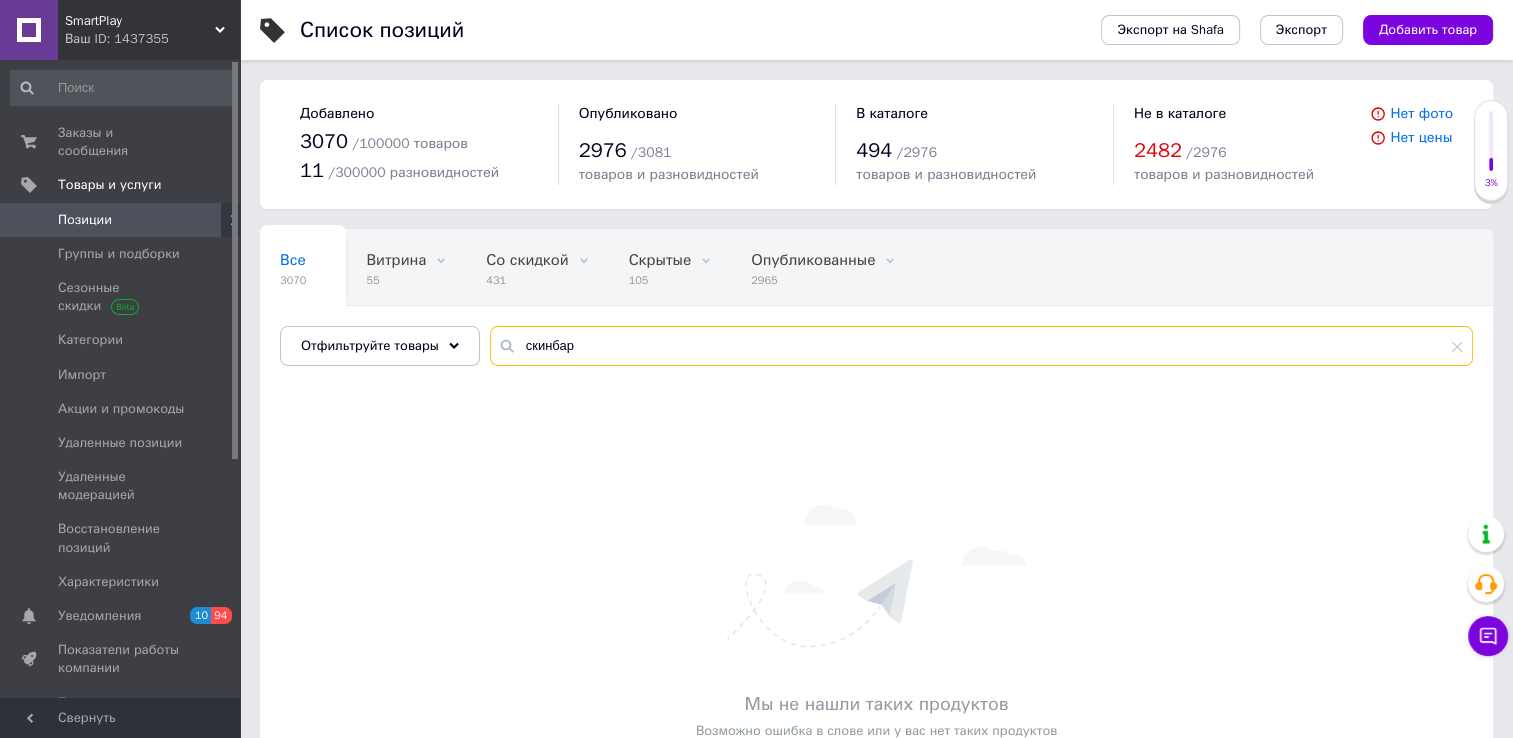 scroll, scrollTop: 150, scrollLeft: 0, axis: vertical 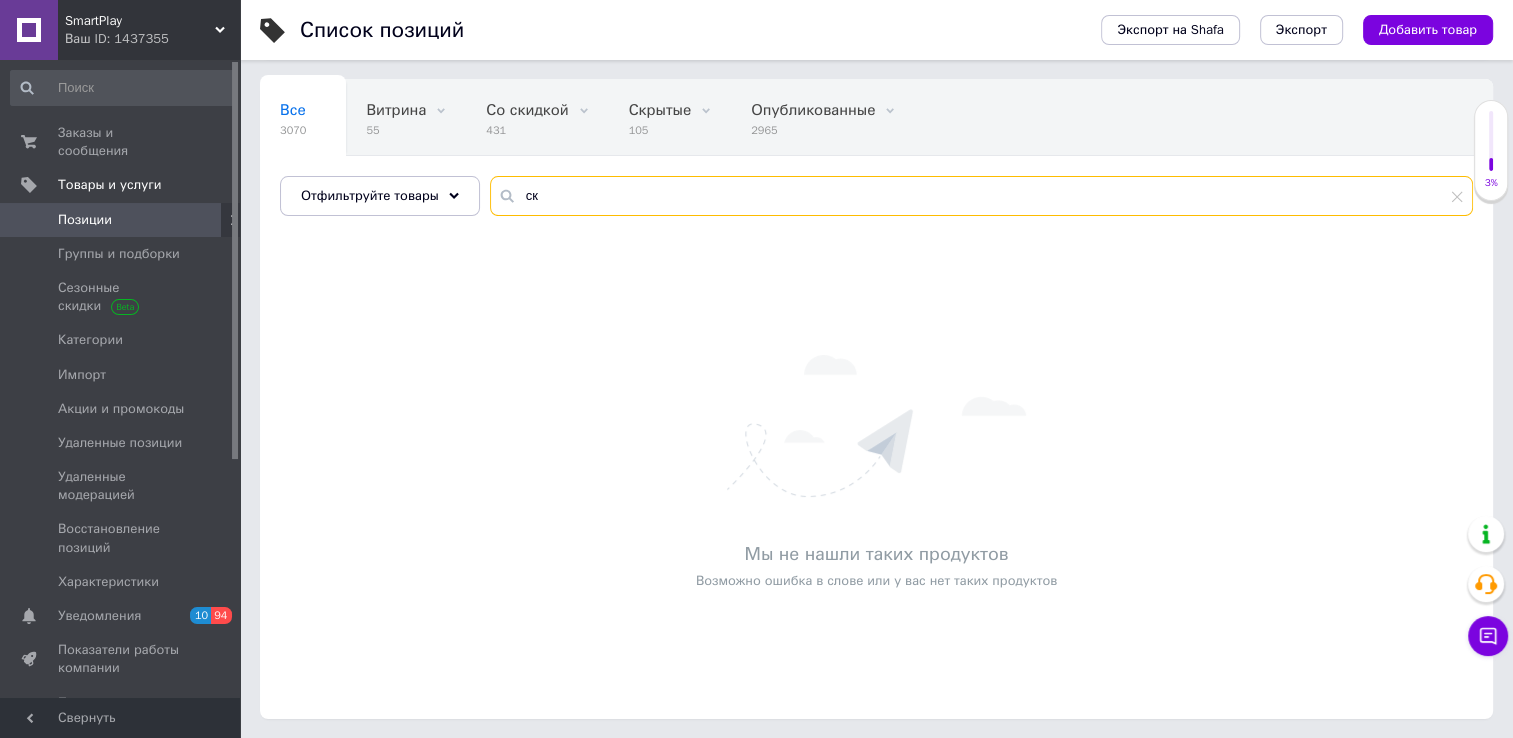 type on "с" 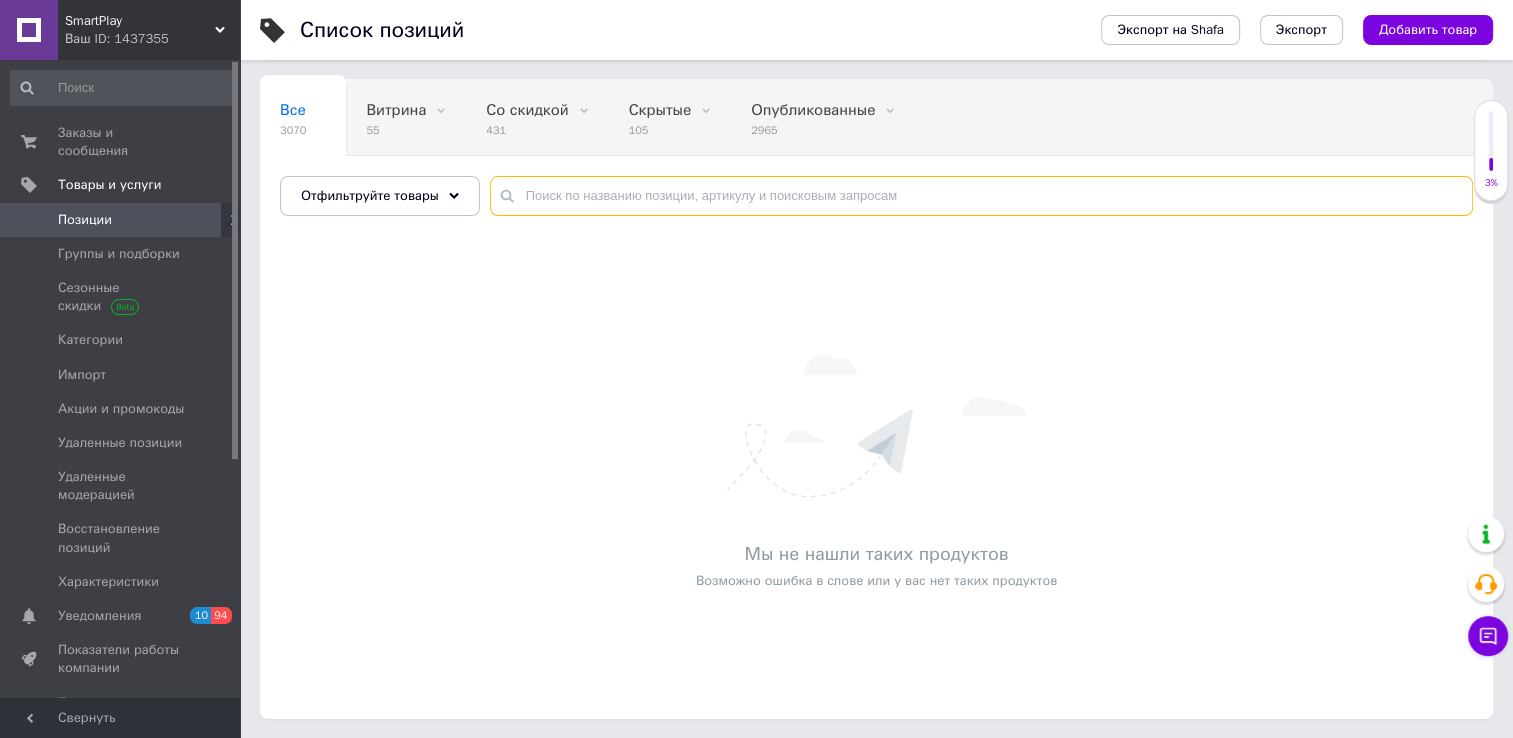 scroll, scrollTop: 0, scrollLeft: 0, axis: both 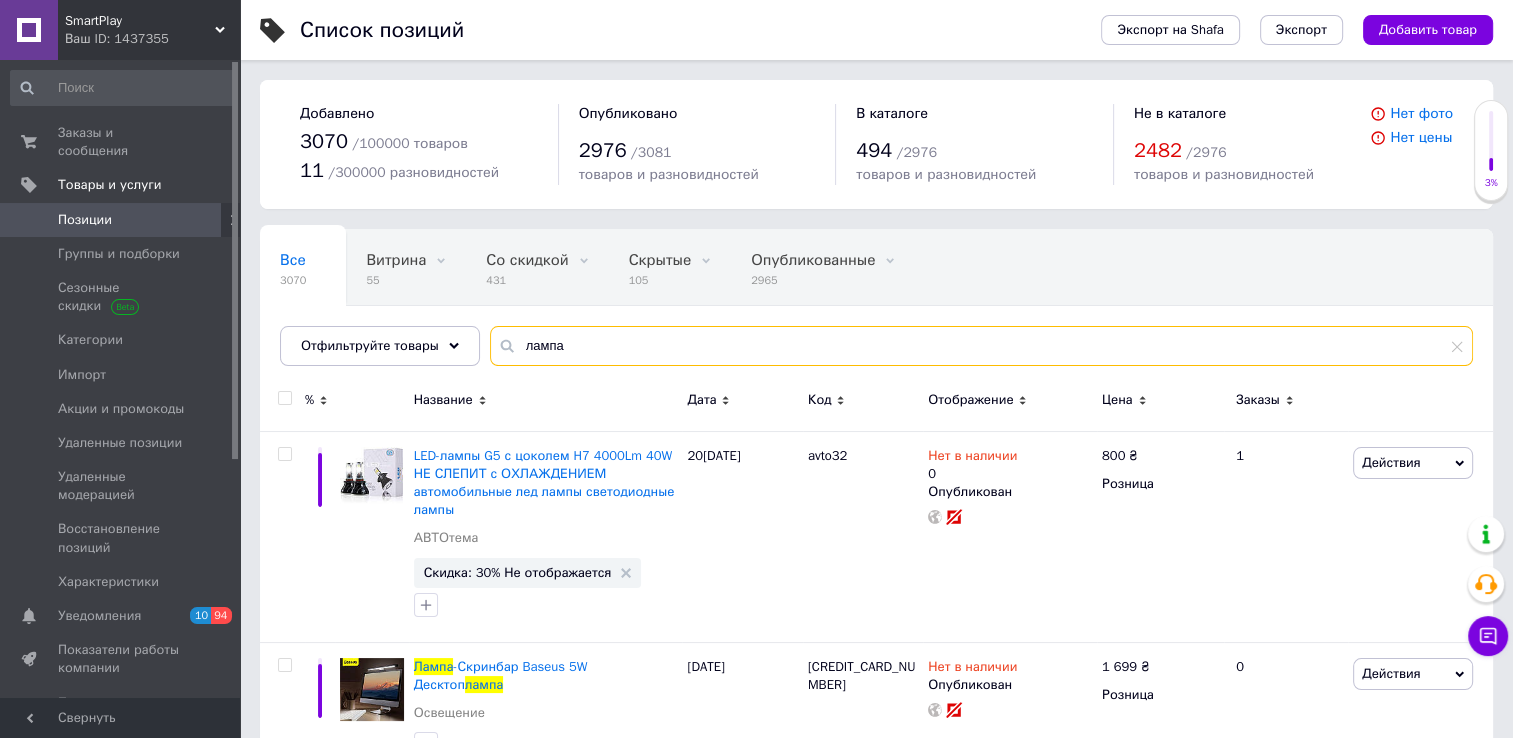 click on "лампа" at bounding box center [981, 346] 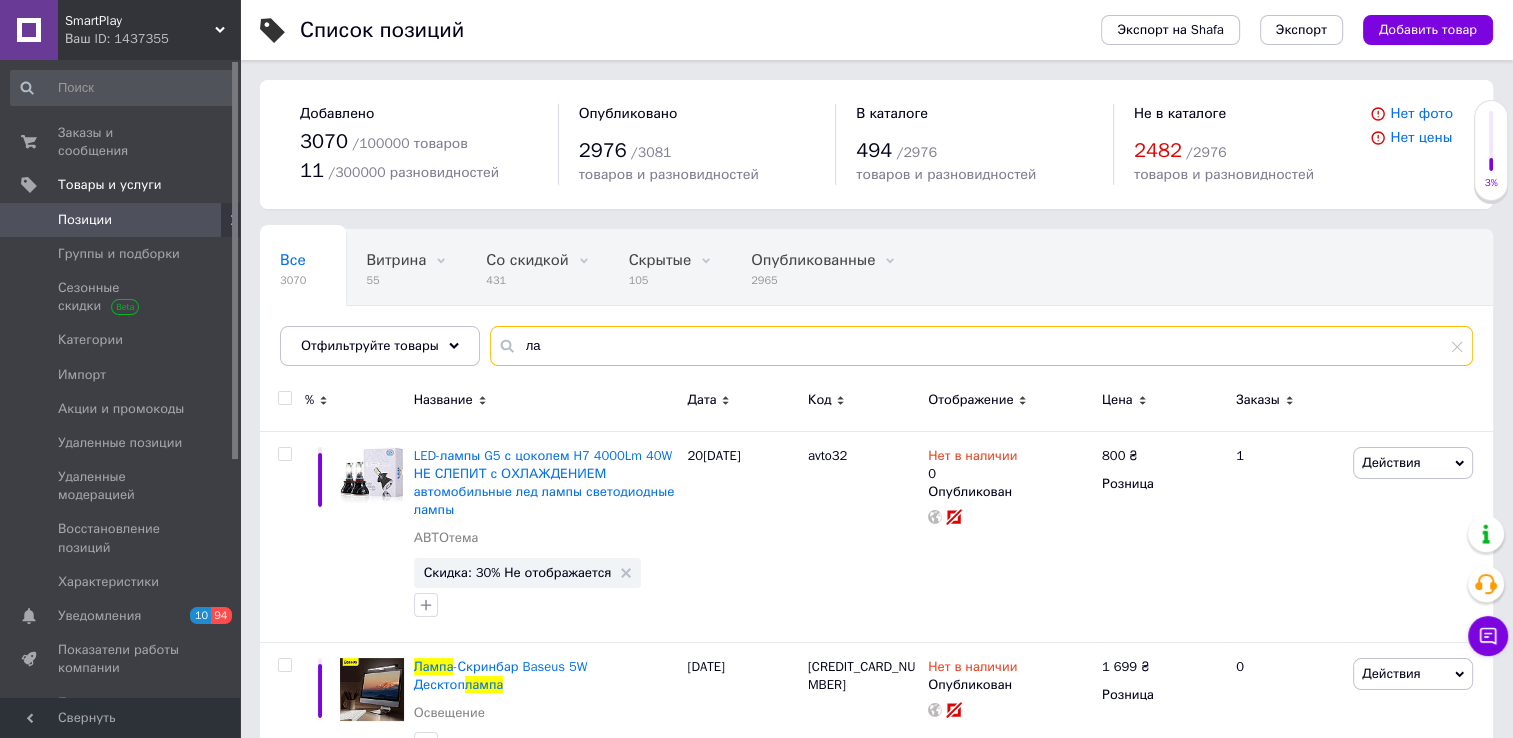 type on "л" 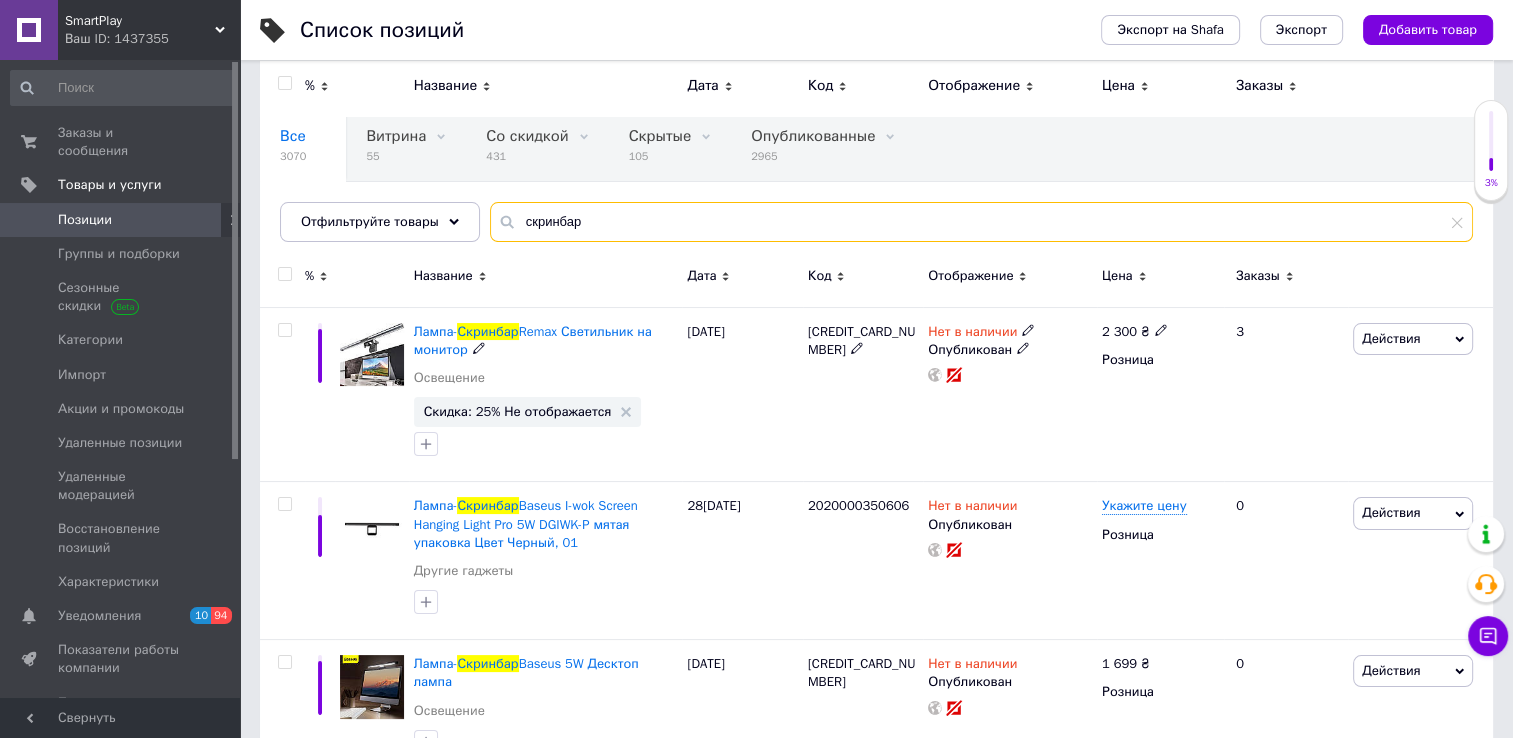 scroll, scrollTop: 122, scrollLeft: 0, axis: vertical 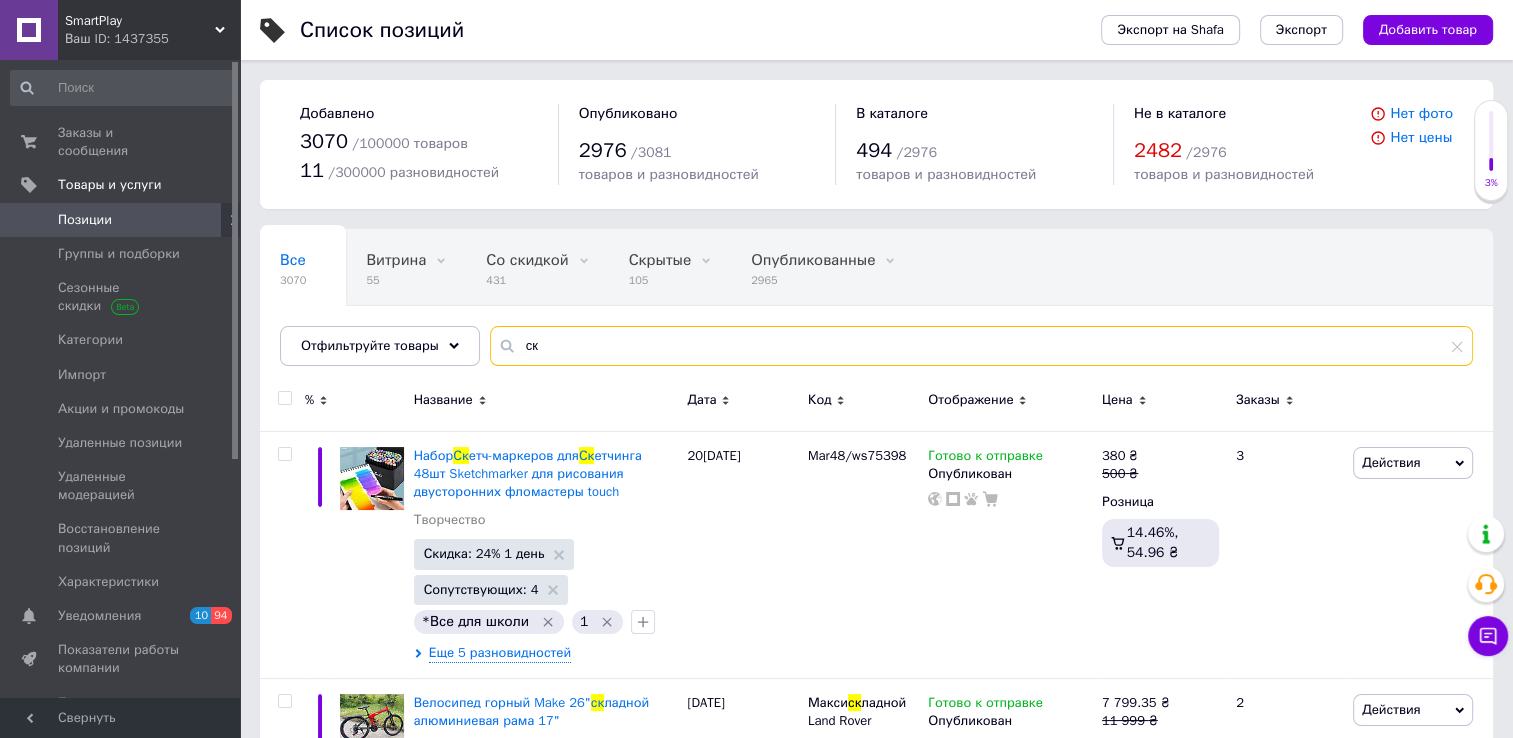 click on "ск" at bounding box center (981, 346) 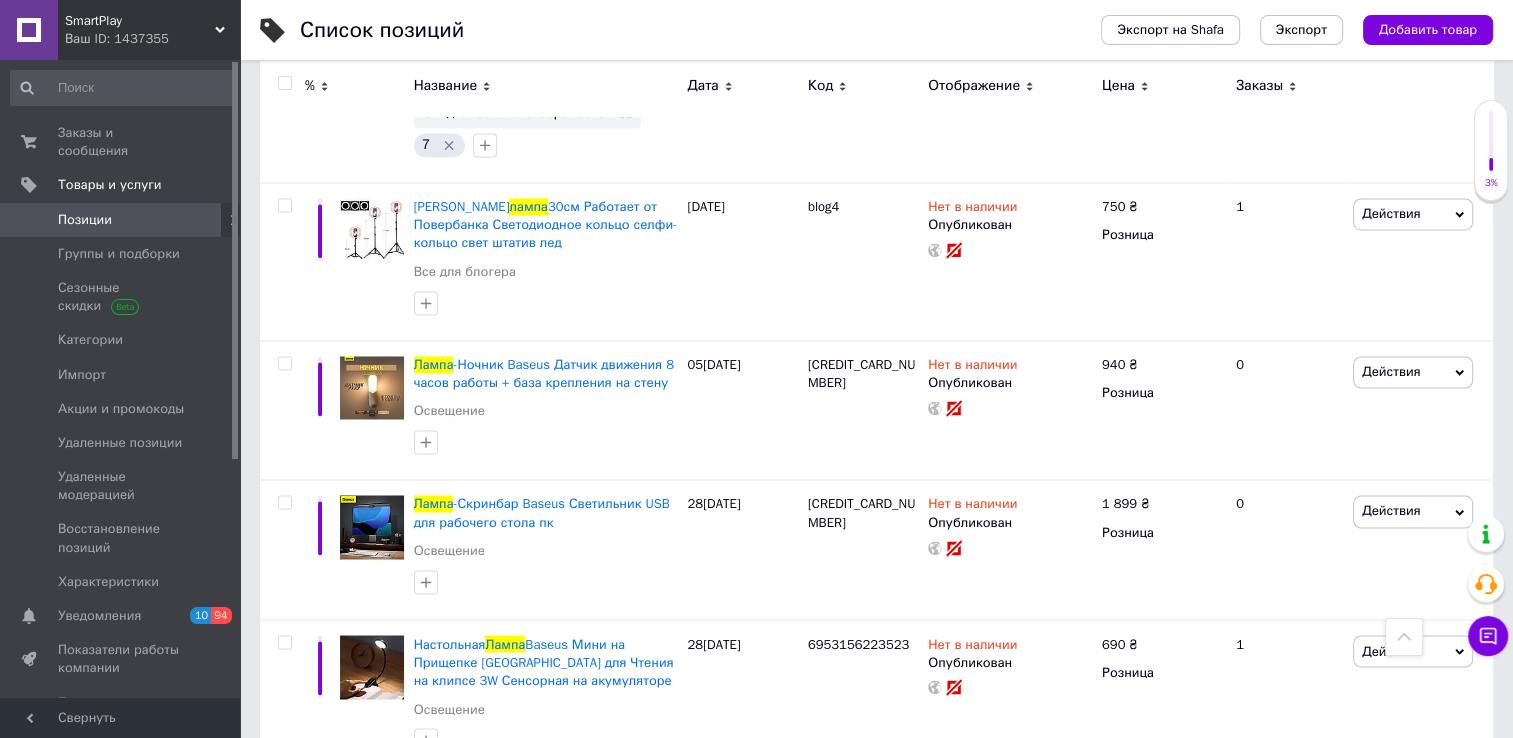 scroll, scrollTop: 3266, scrollLeft: 0, axis: vertical 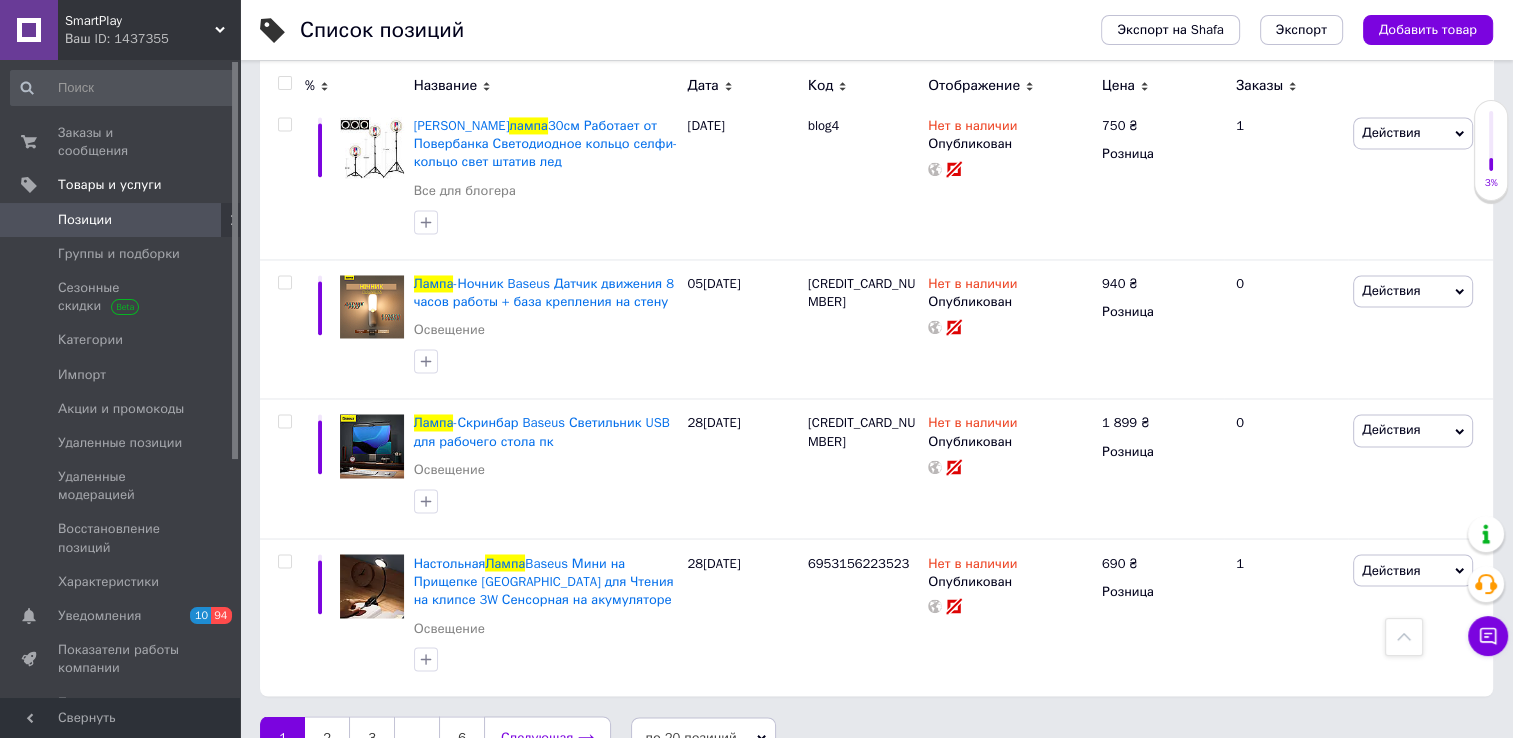 click on "Следующая" at bounding box center (547, 737) 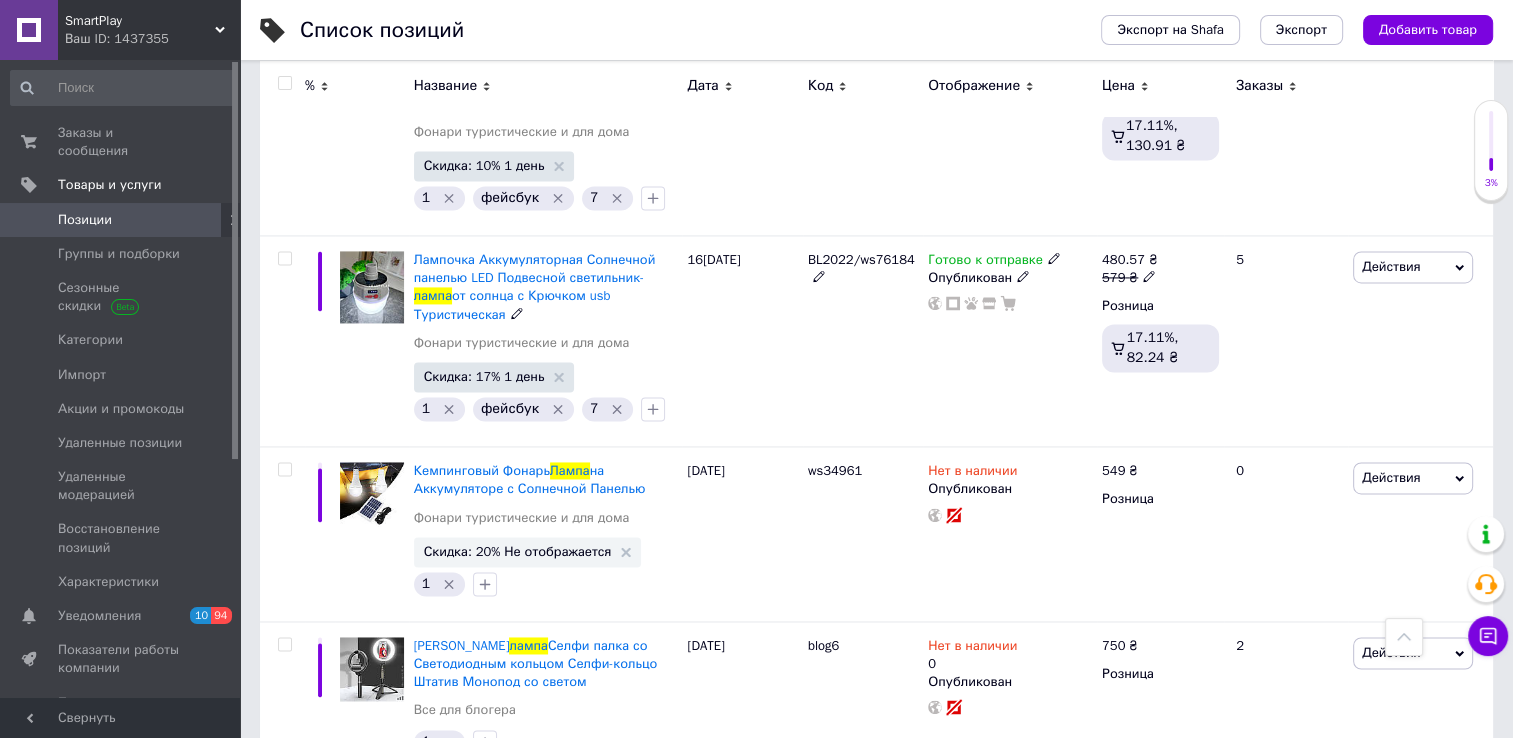 scroll, scrollTop: 2953, scrollLeft: 0, axis: vertical 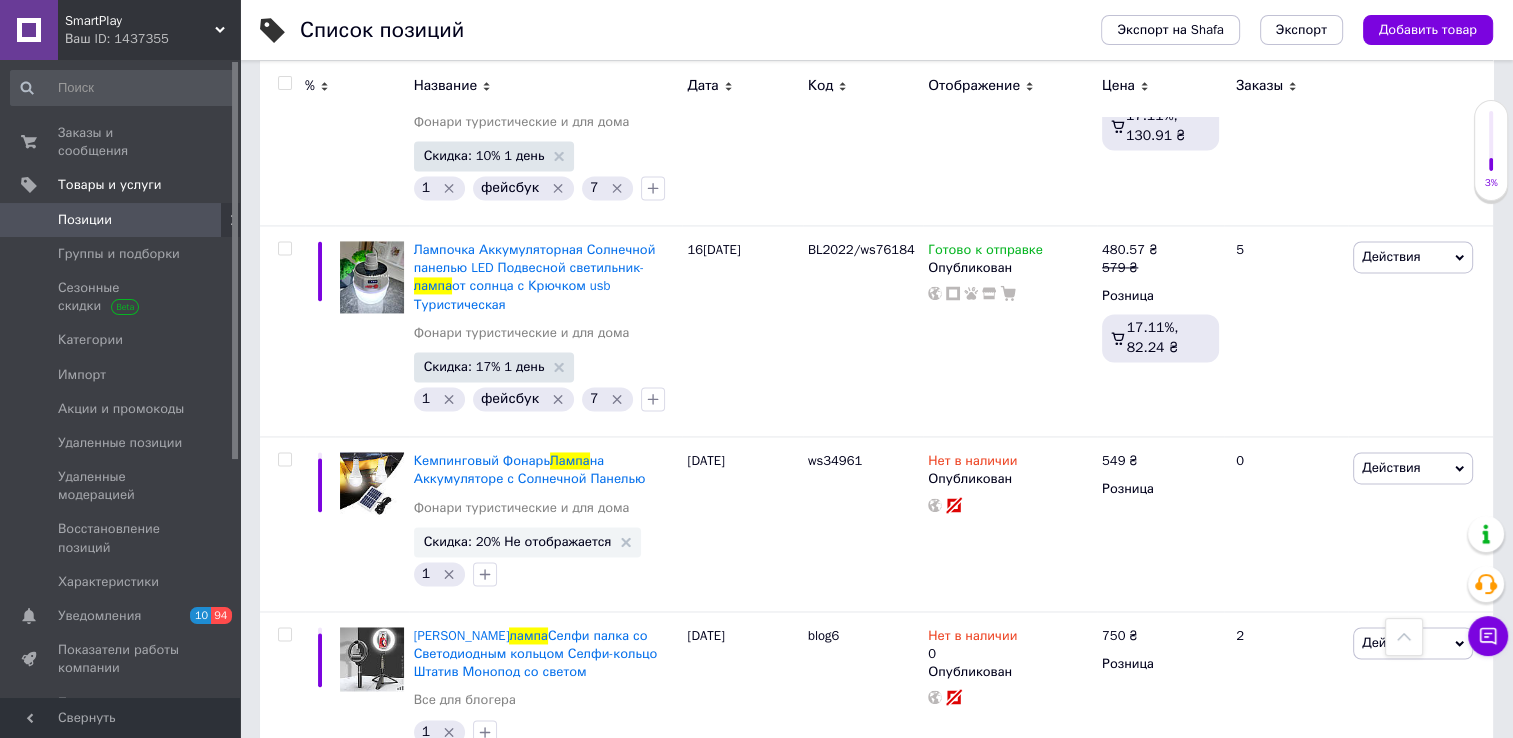 click on "Следующая" at bounding box center [725, 810] 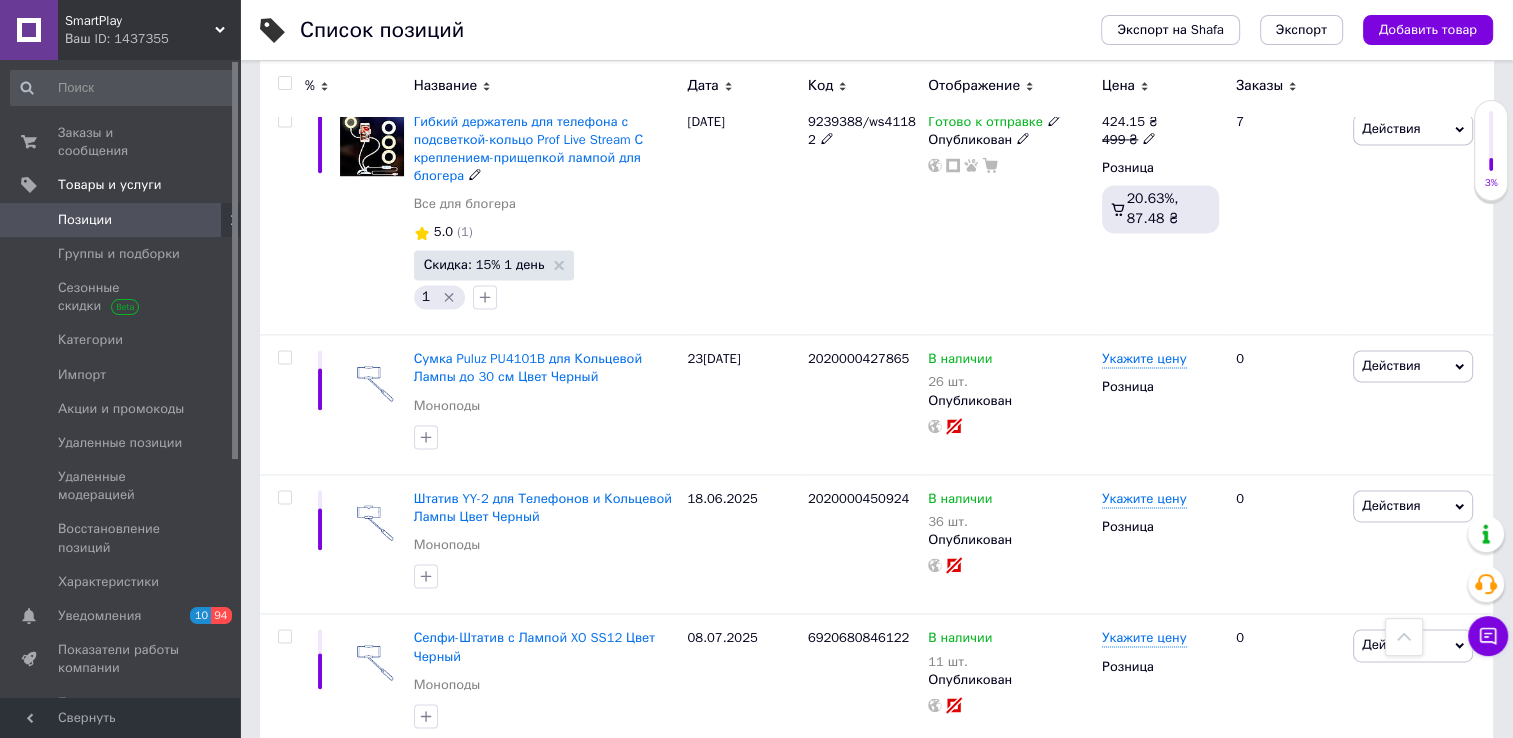 scroll, scrollTop: 2874, scrollLeft: 0, axis: vertical 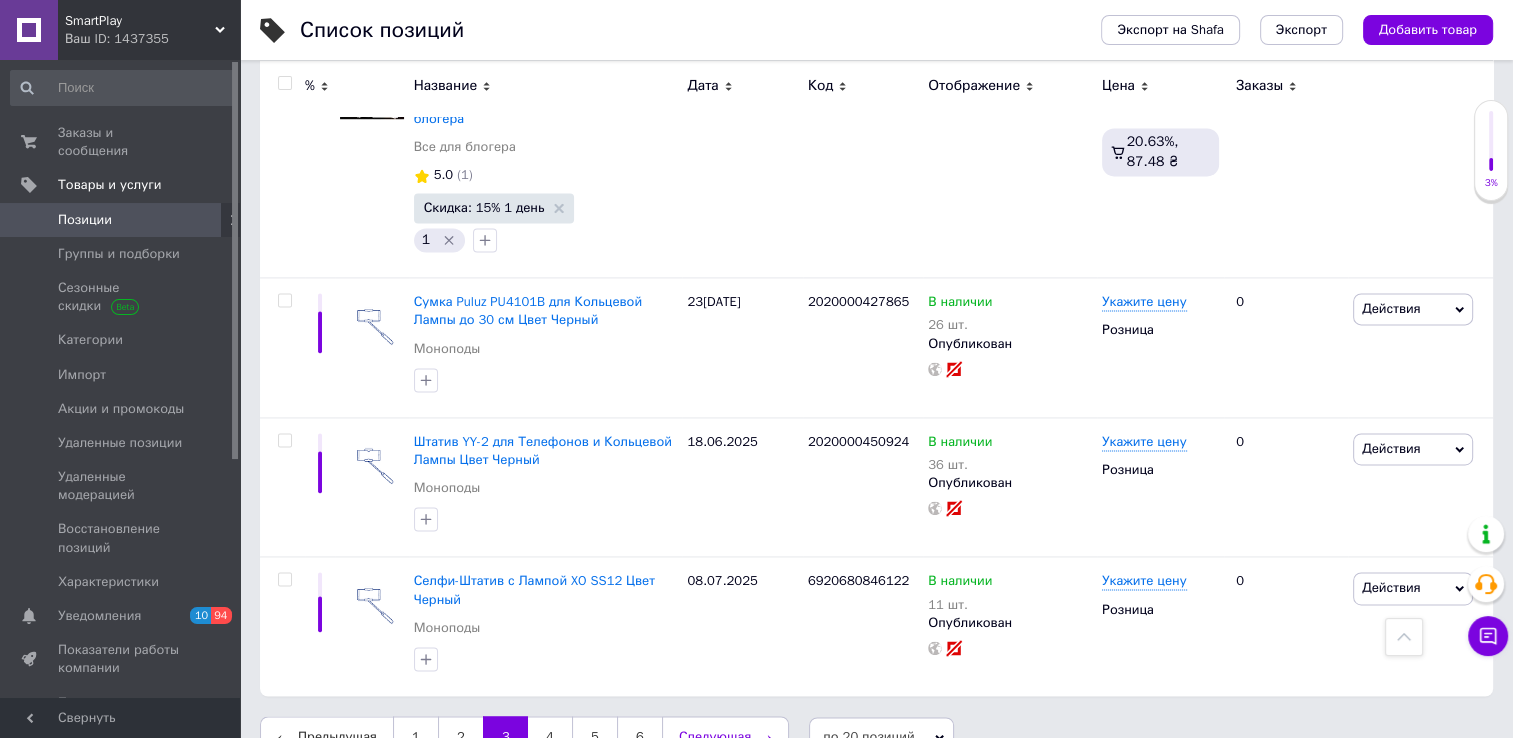 click on "Следующая" at bounding box center (725, 737) 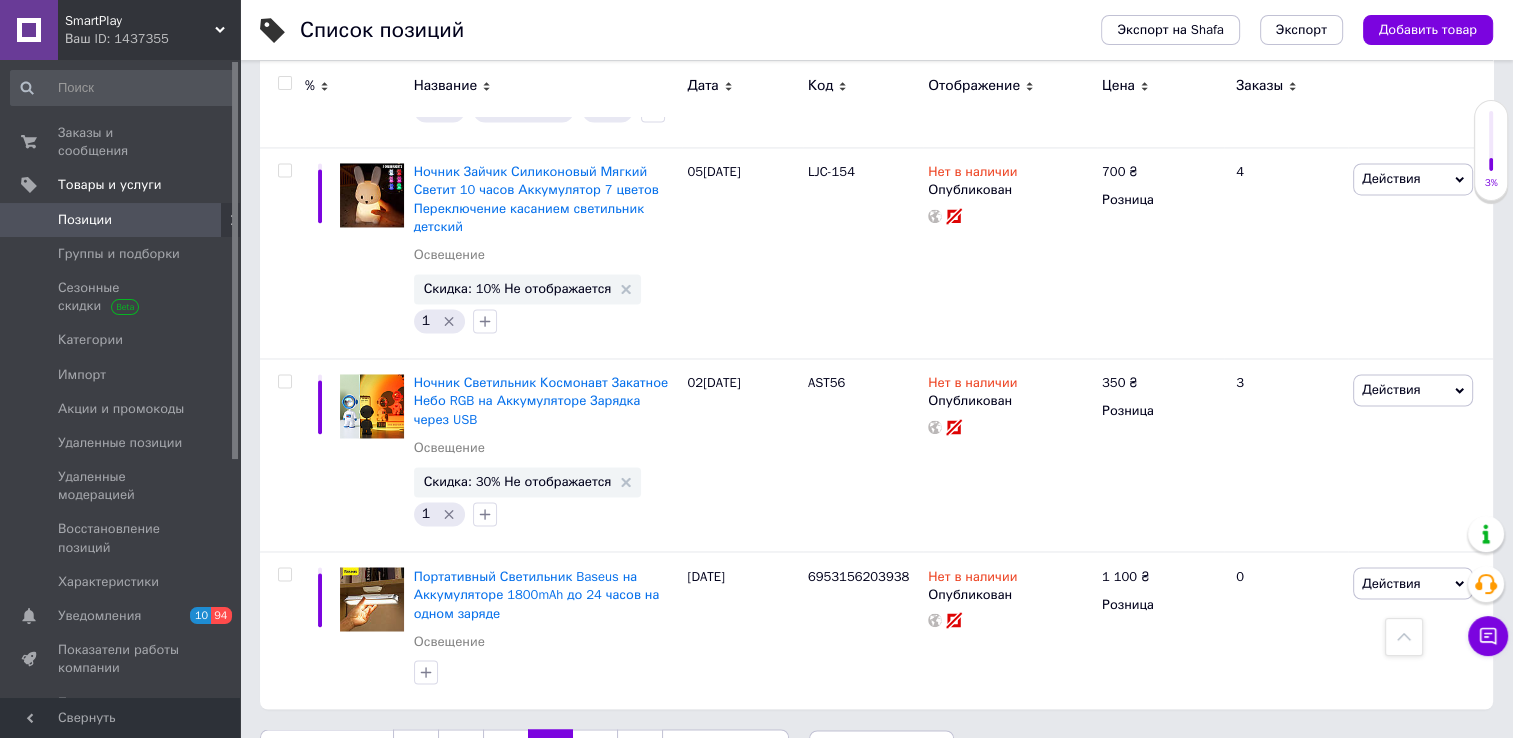 scroll, scrollTop: 3240, scrollLeft: 0, axis: vertical 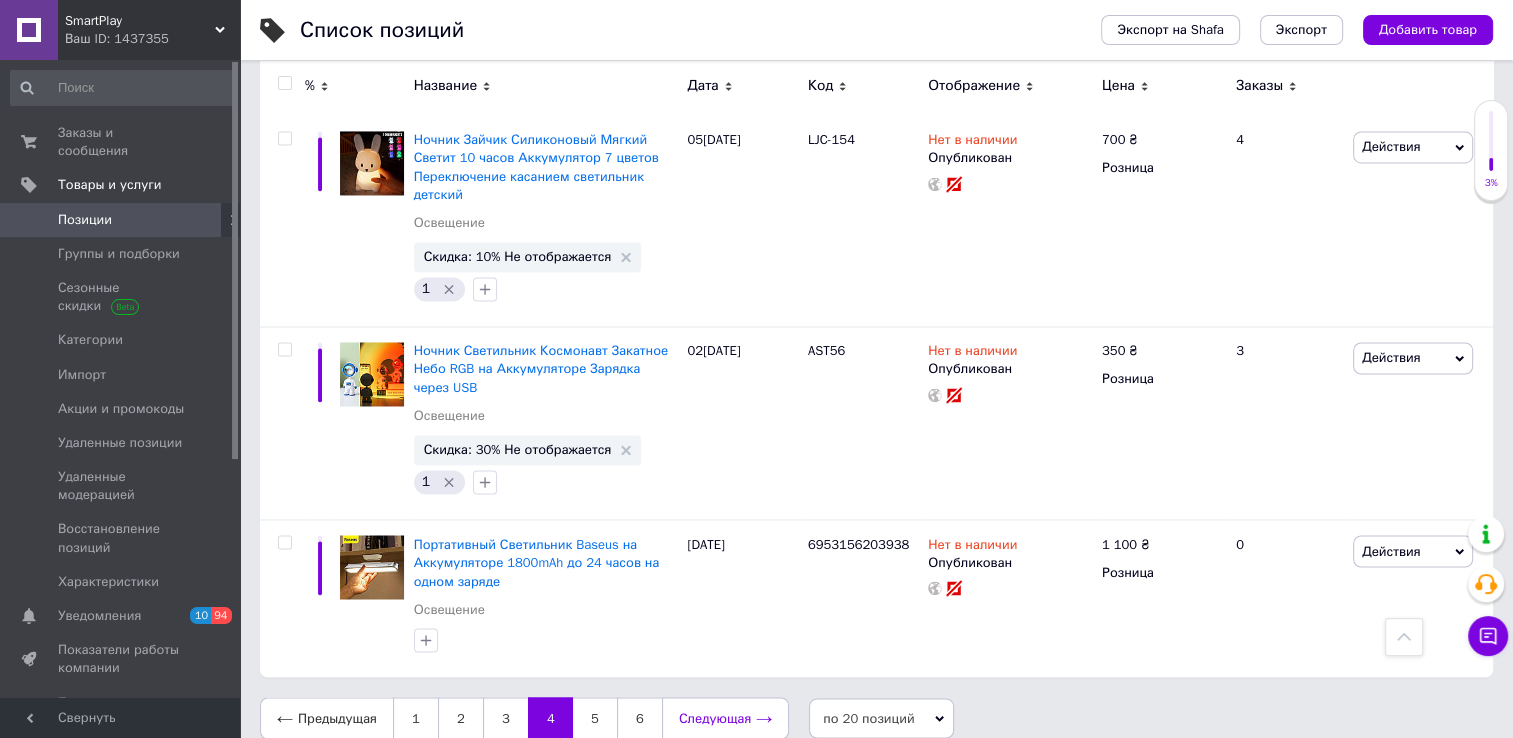 click on "Следующая" at bounding box center [725, 718] 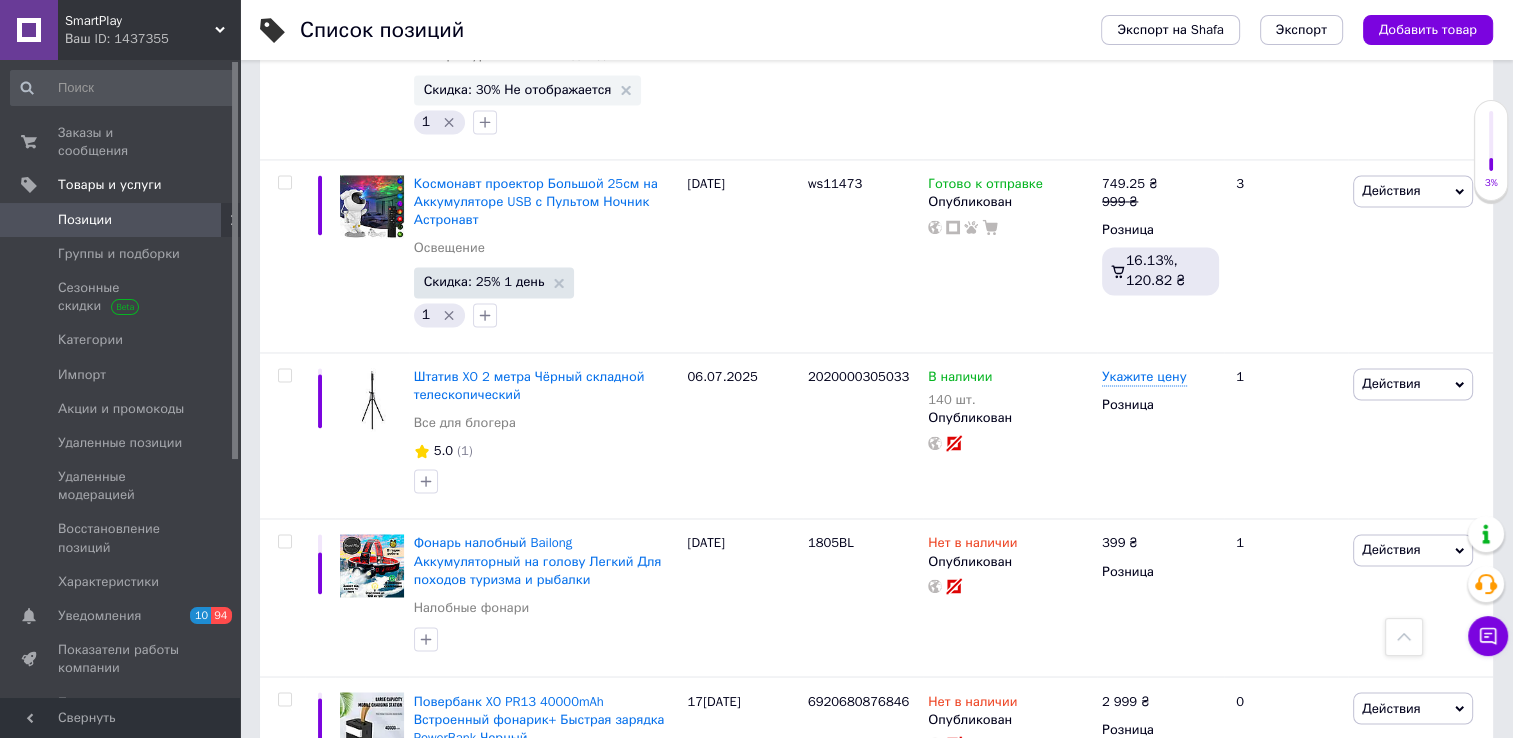 scroll, scrollTop: 3373, scrollLeft: 0, axis: vertical 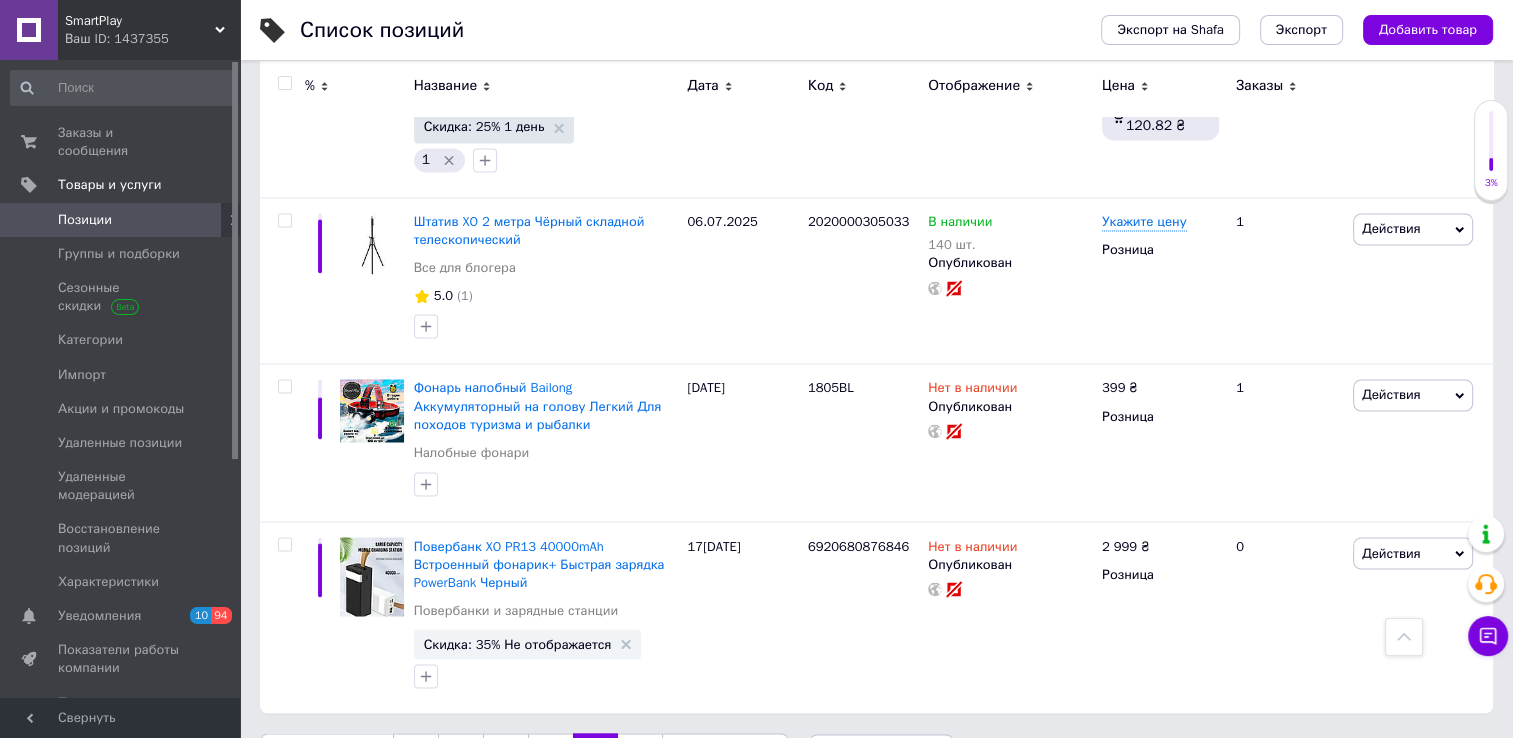 click on "Следующая" at bounding box center (725, 754) 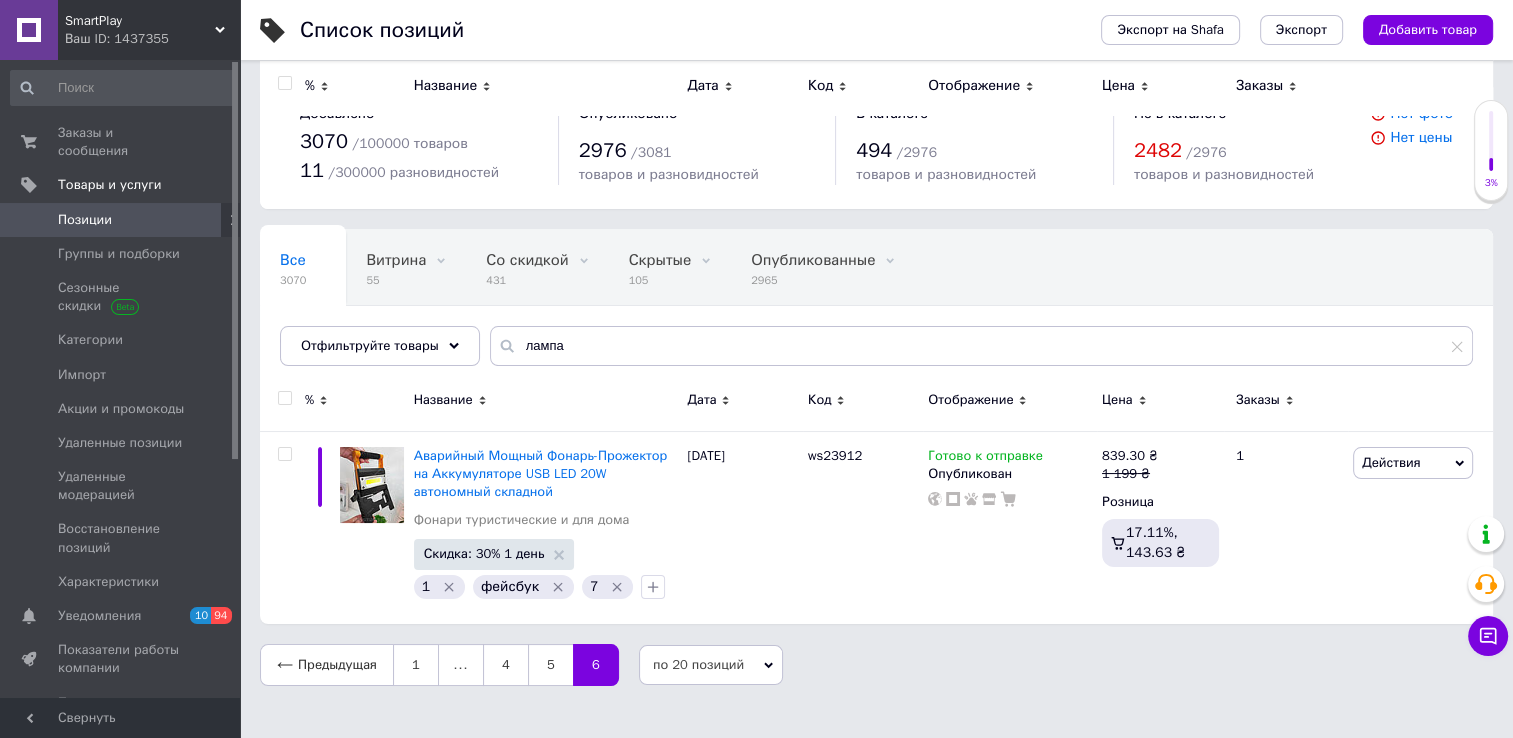 scroll, scrollTop: 0, scrollLeft: 0, axis: both 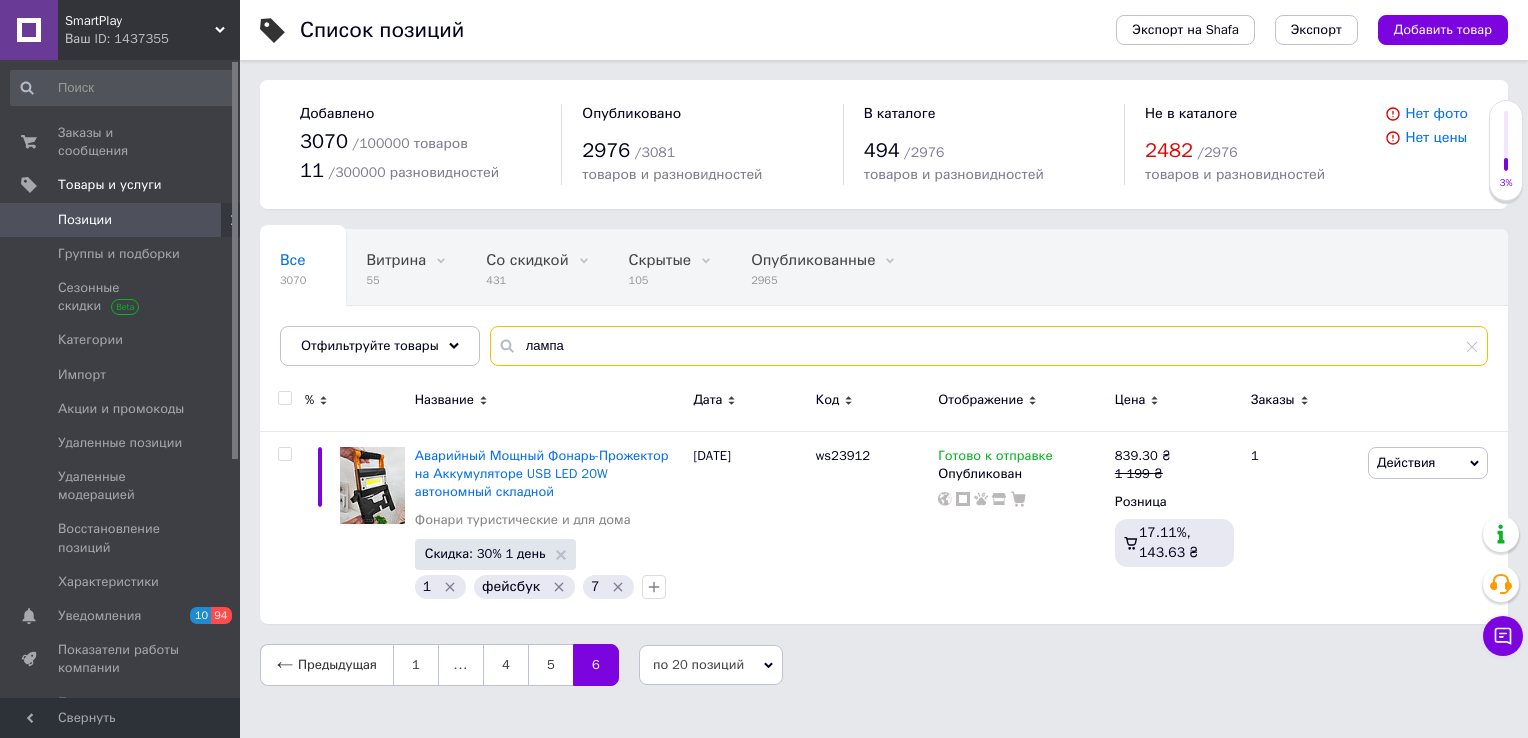click on "лампа" at bounding box center (989, 346) 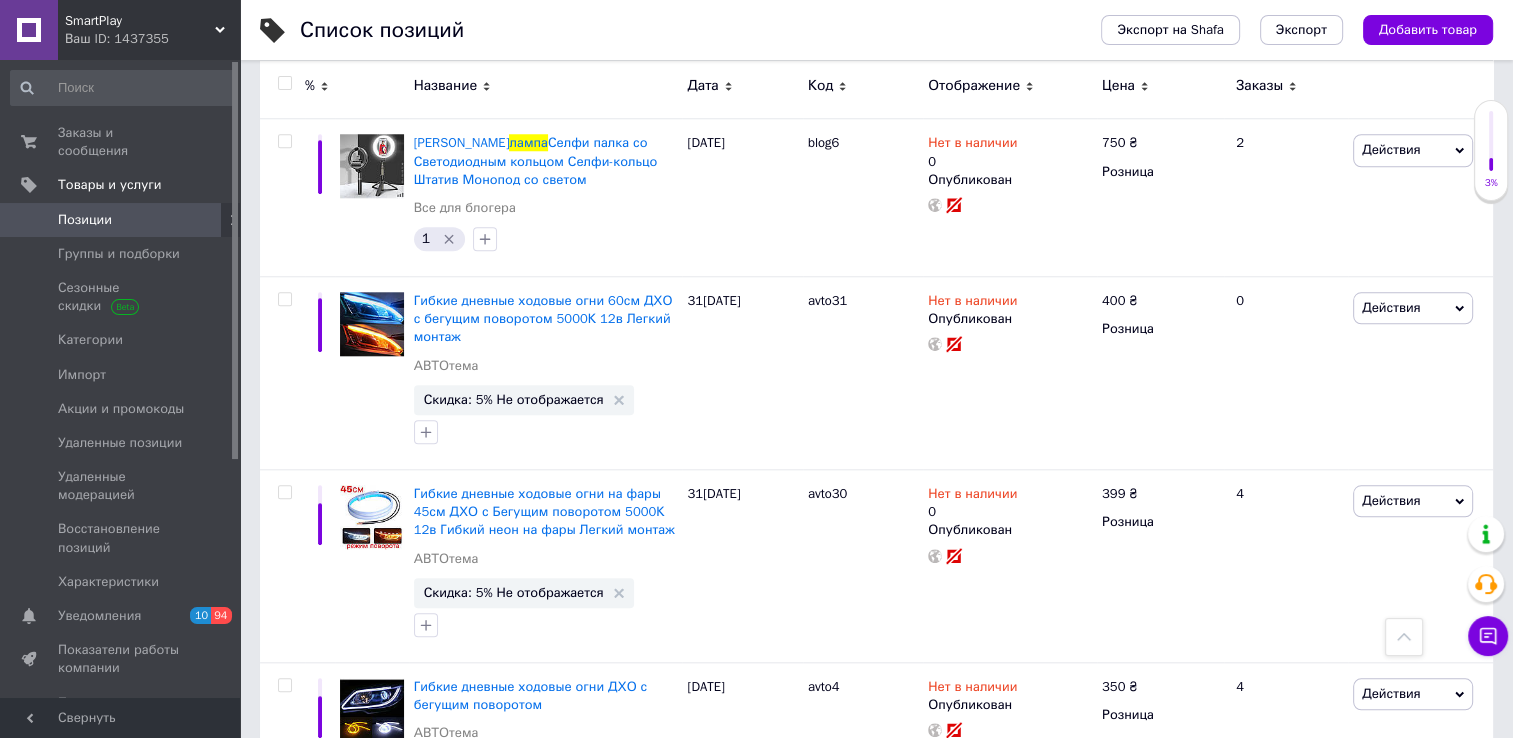 scroll, scrollTop: 1884, scrollLeft: 0, axis: vertical 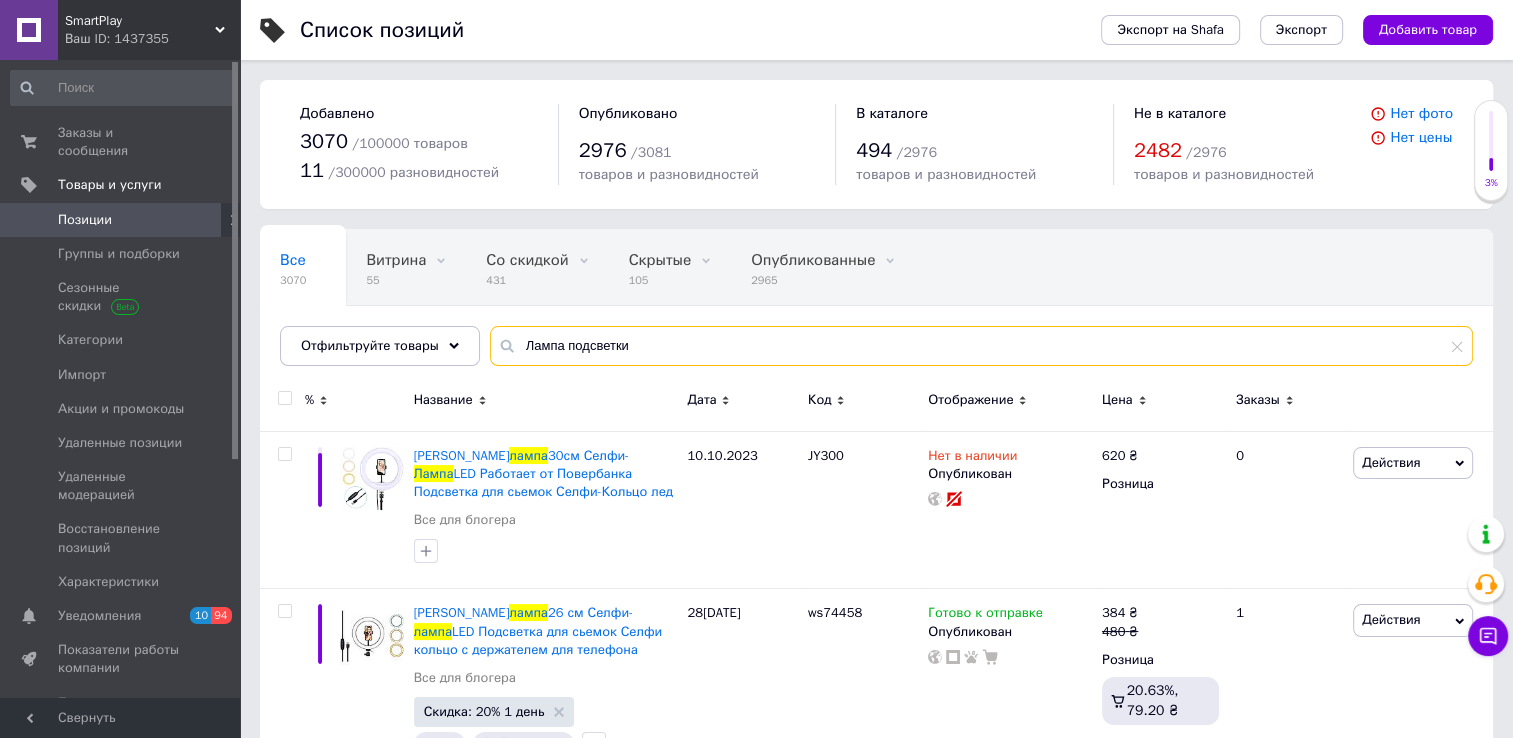 click on "Лампа подсветки" at bounding box center [981, 346] 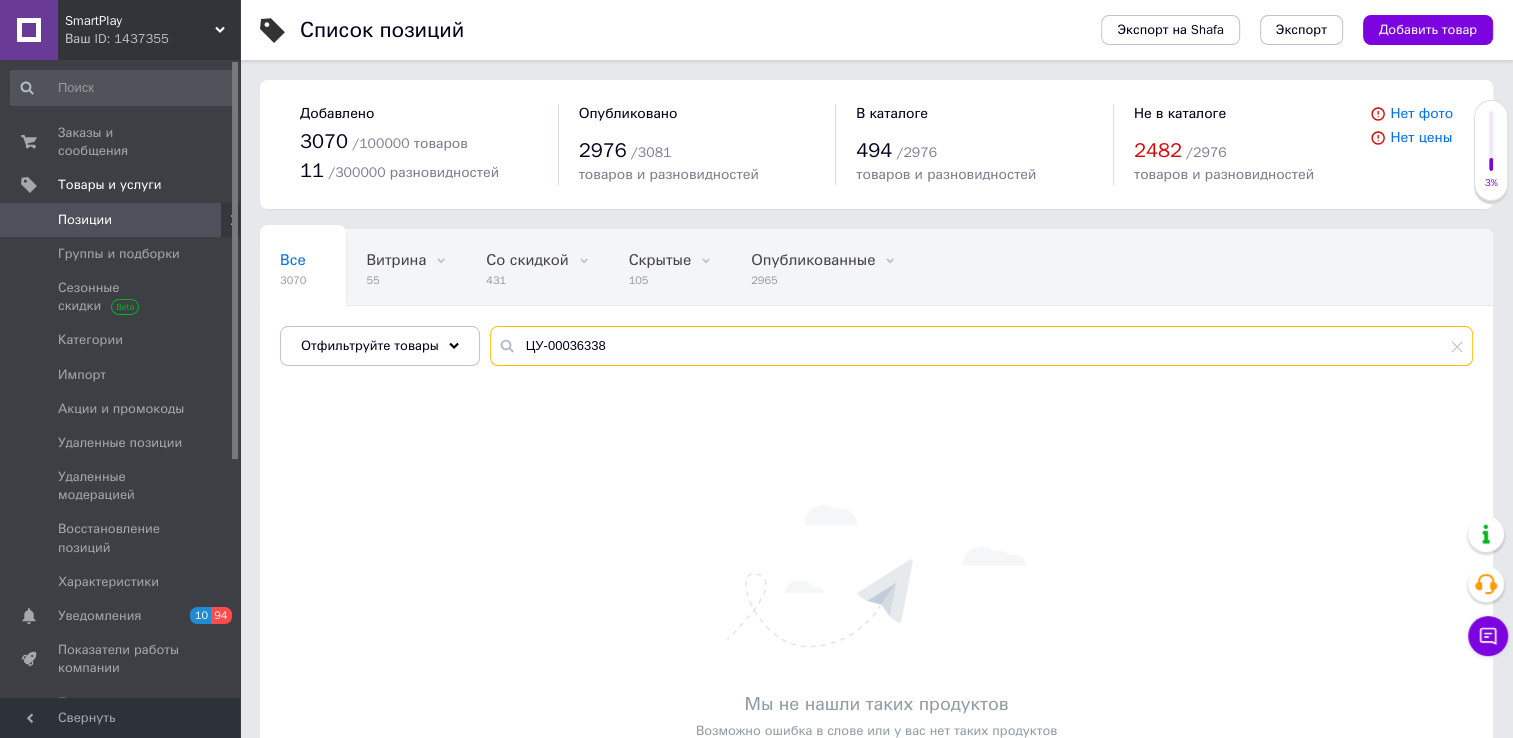 type on "ЦУ-00036338" 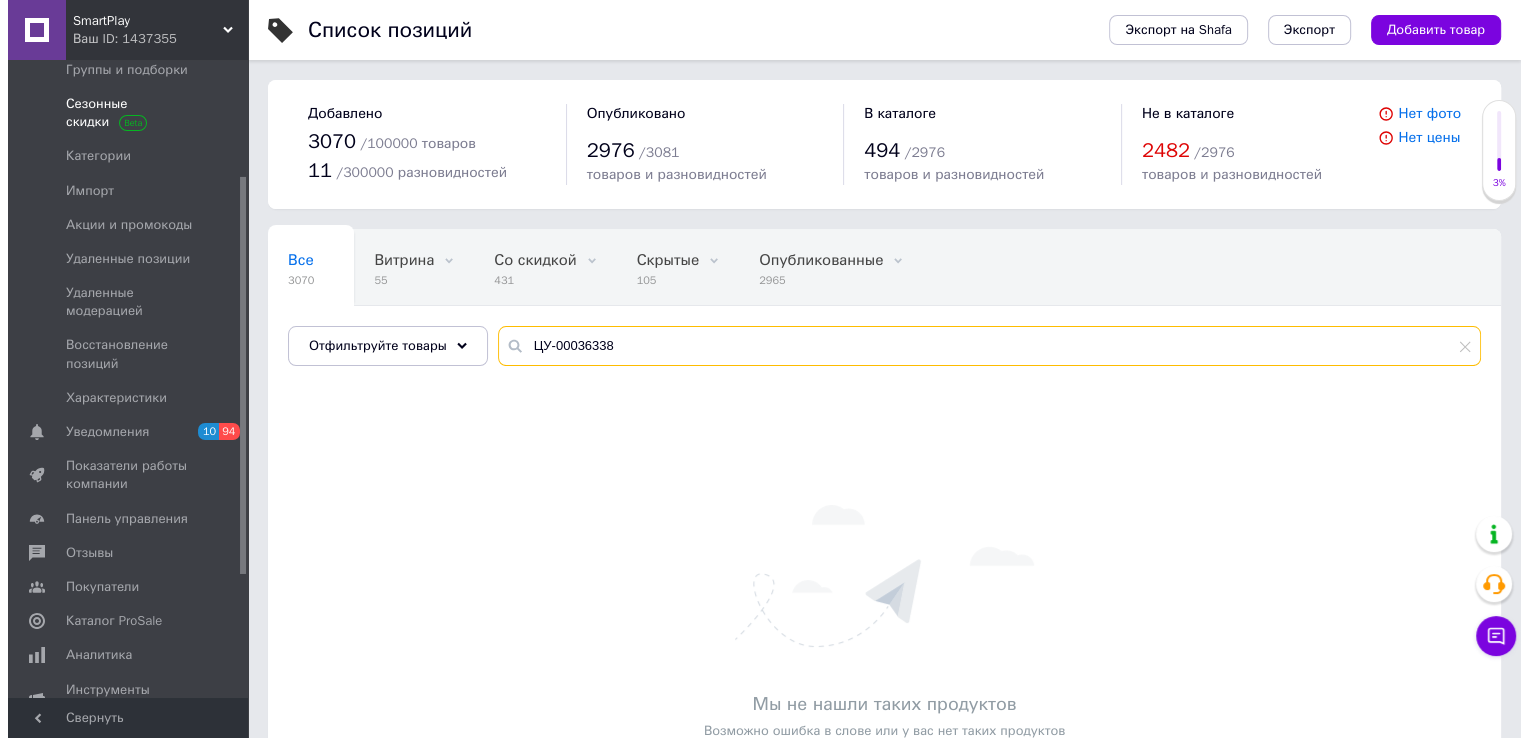 scroll, scrollTop: 360, scrollLeft: 0, axis: vertical 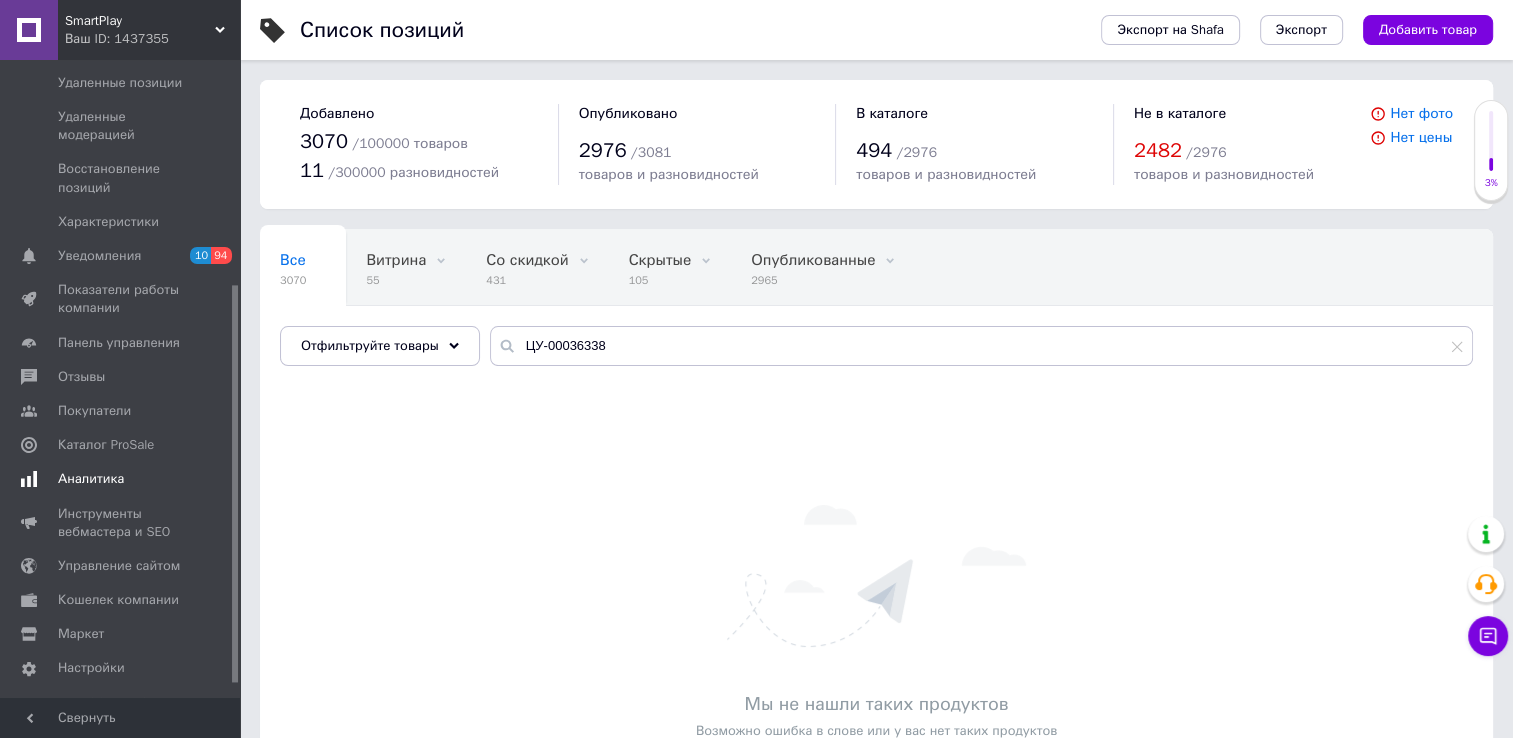 click on "Аналитика" at bounding box center [91, 479] 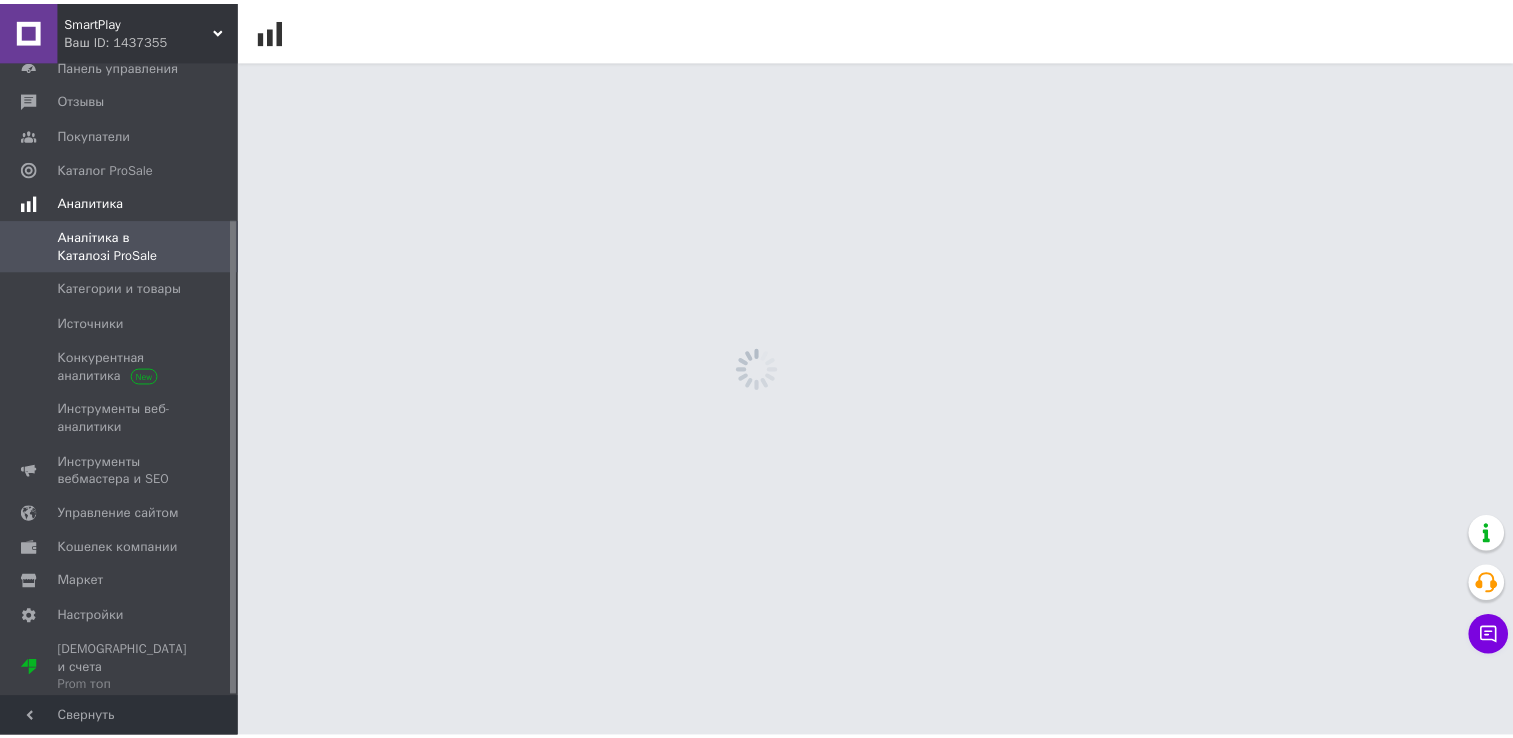 scroll, scrollTop: 211, scrollLeft: 0, axis: vertical 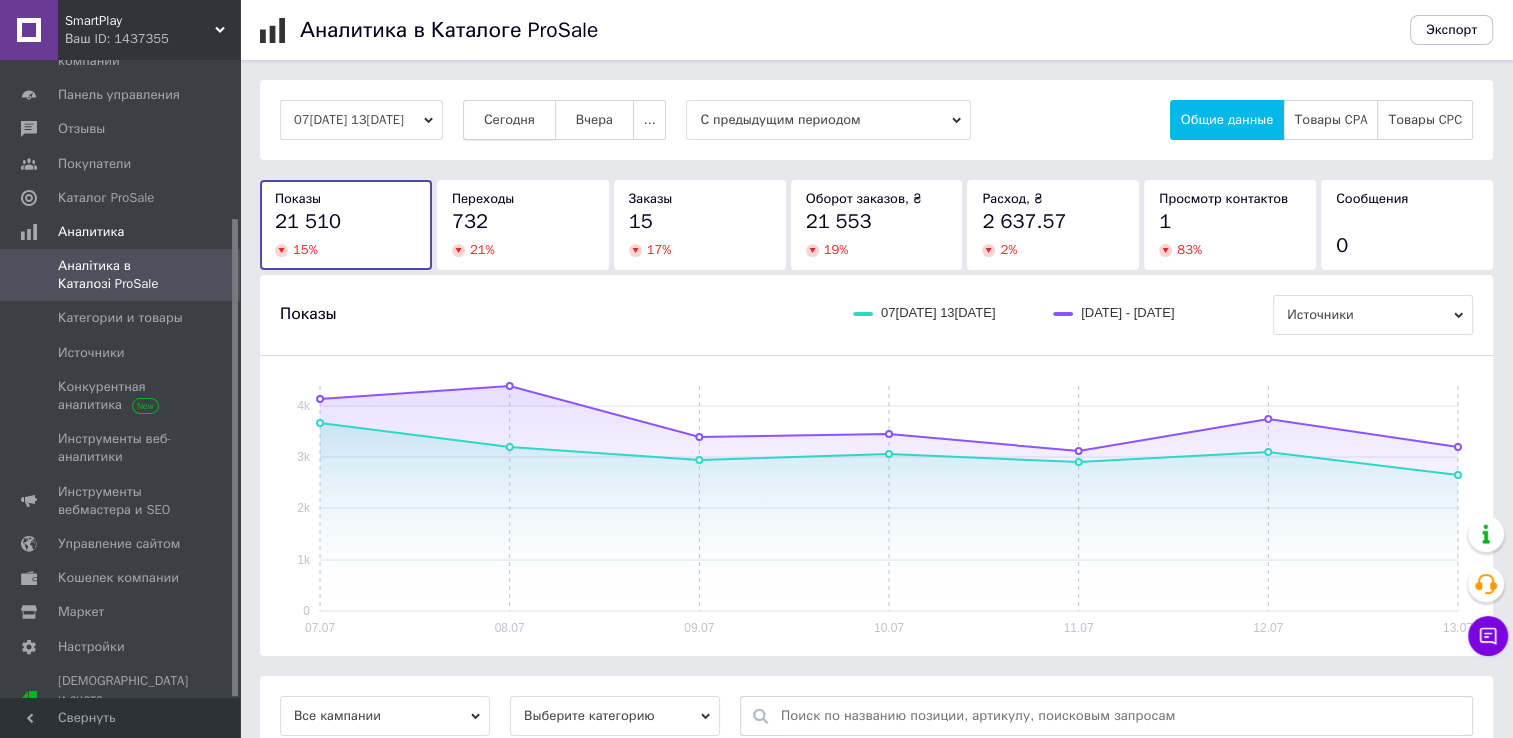 click on "Сегодня" at bounding box center (509, 120) 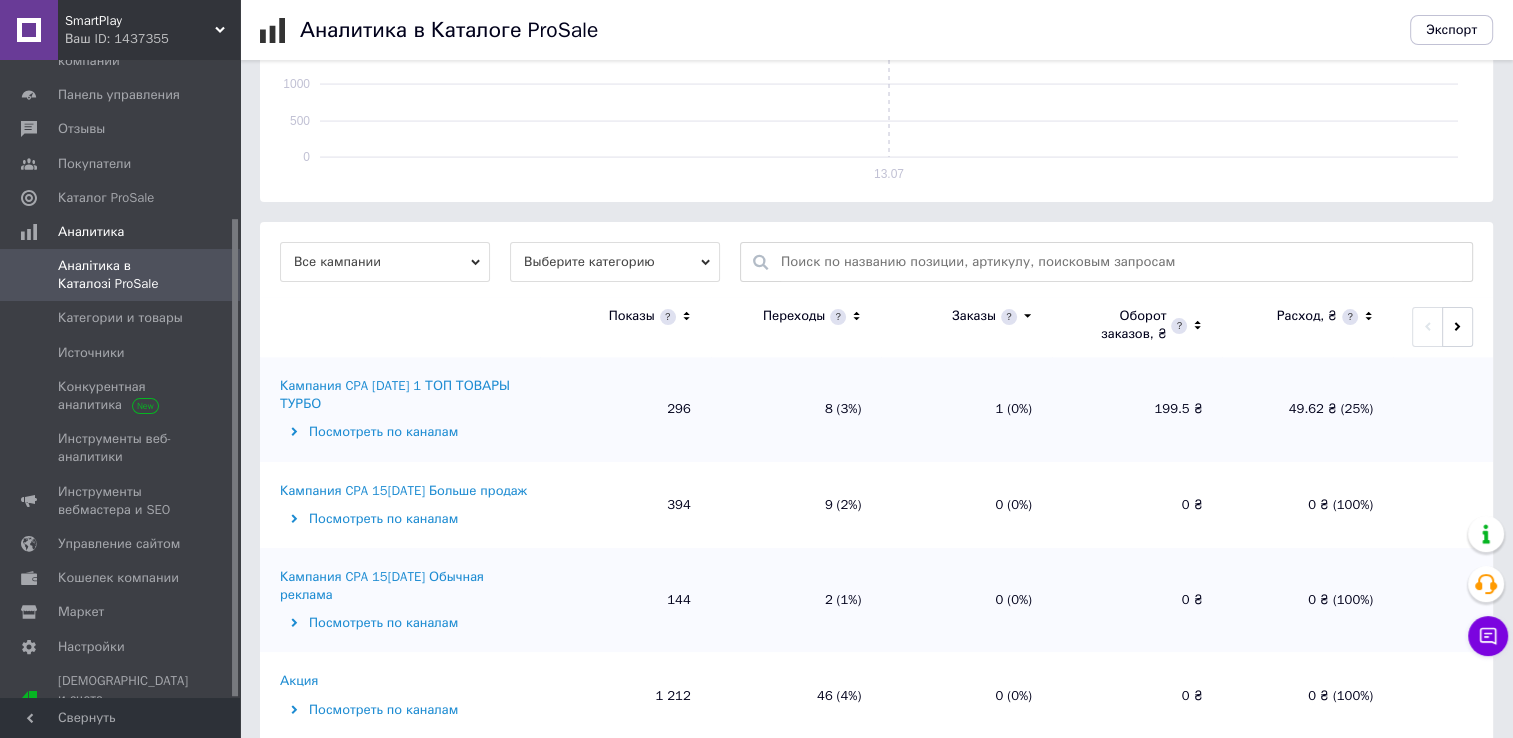 scroll, scrollTop: 456, scrollLeft: 0, axis: vertical 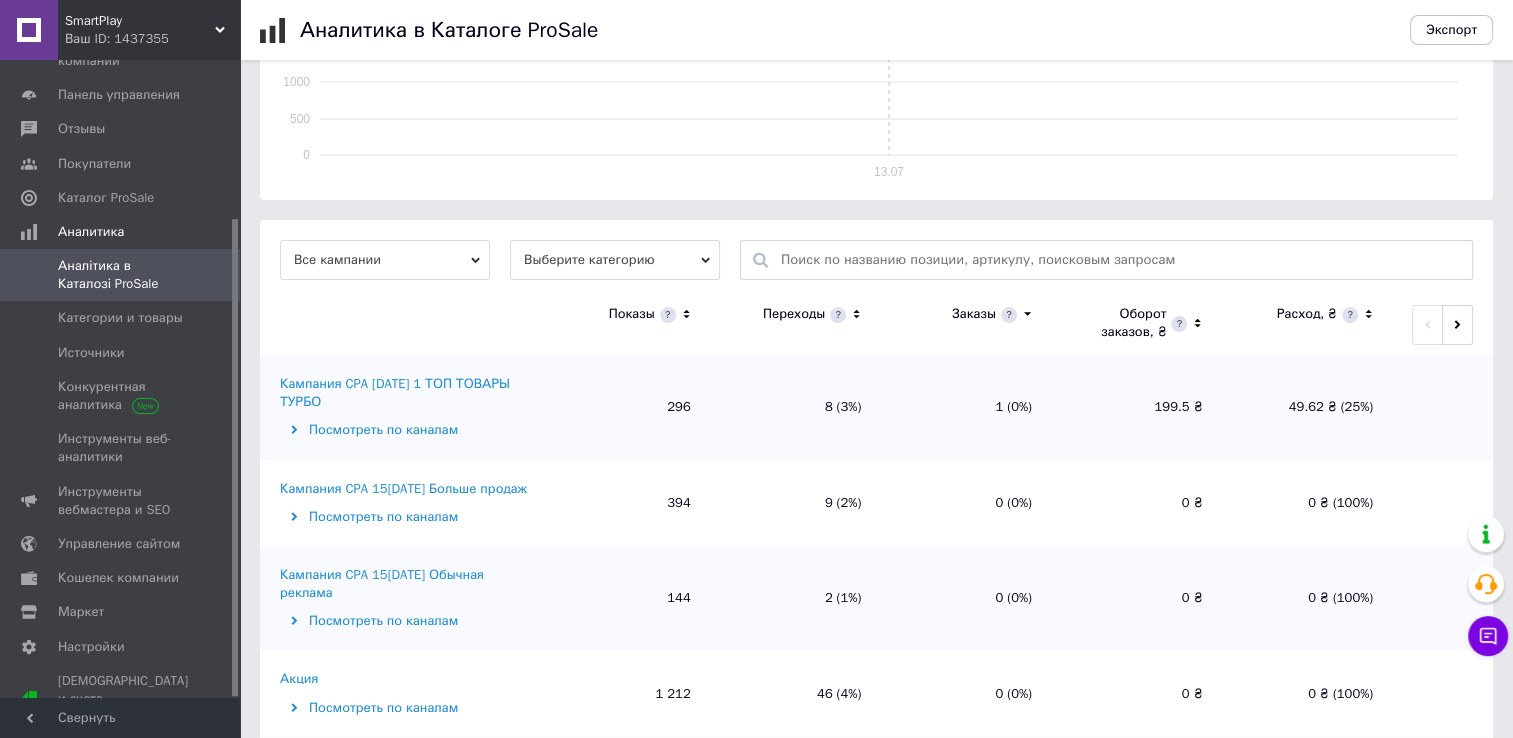 click on "Выберите категорию" at bounding box center (615, 260) 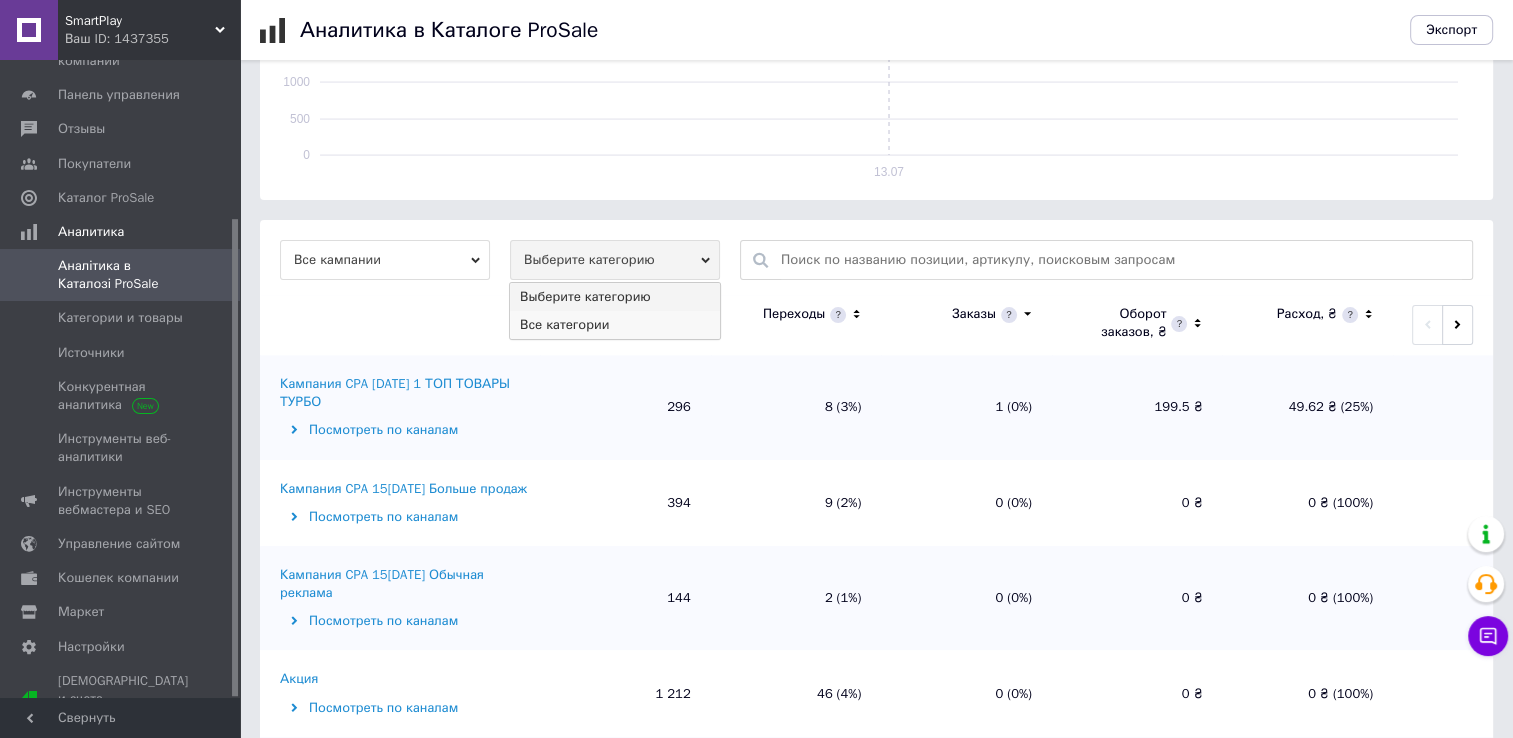 click on "Все категории" at bounding box center (615, 325) 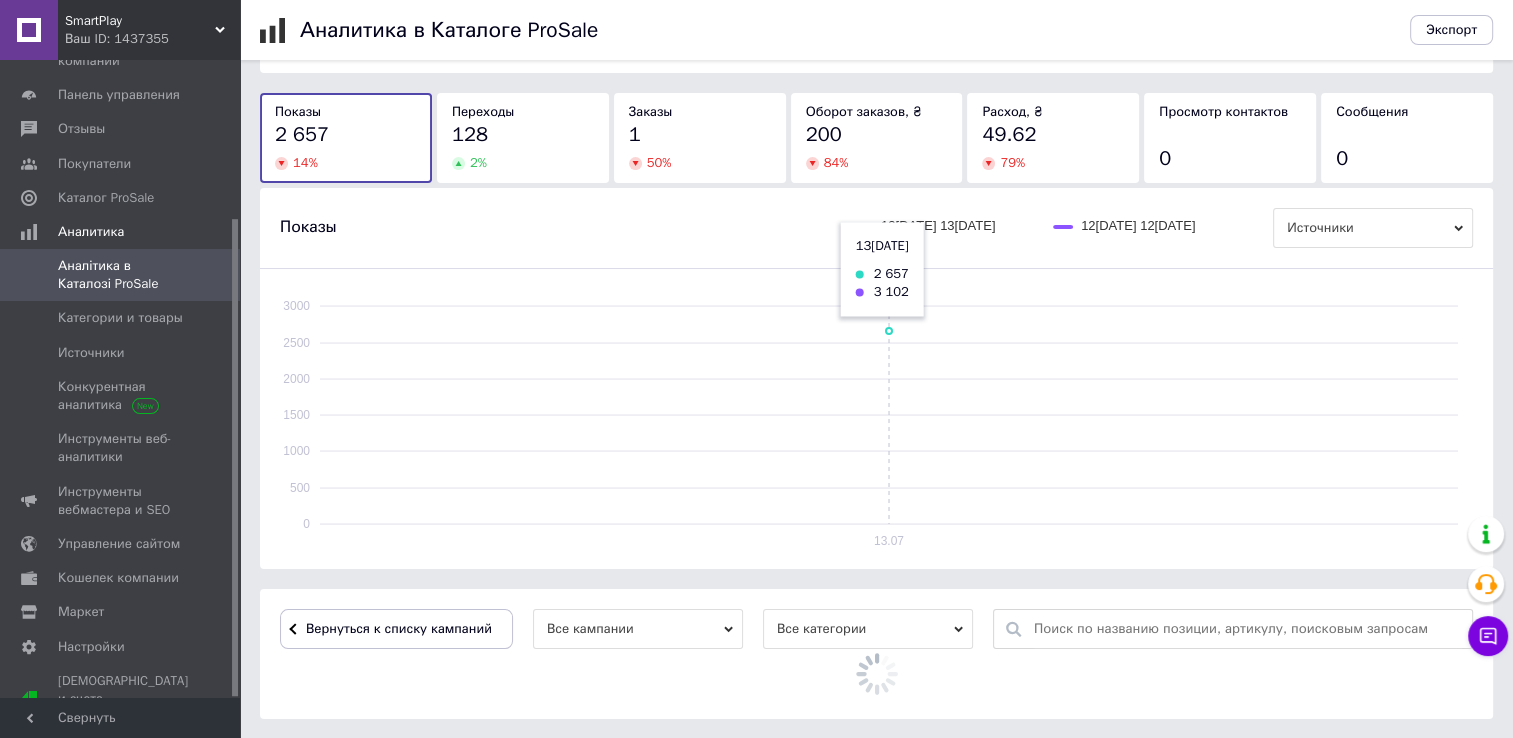 scroll, scrollTop: 456, scrollLeft: 0, axis: vertical 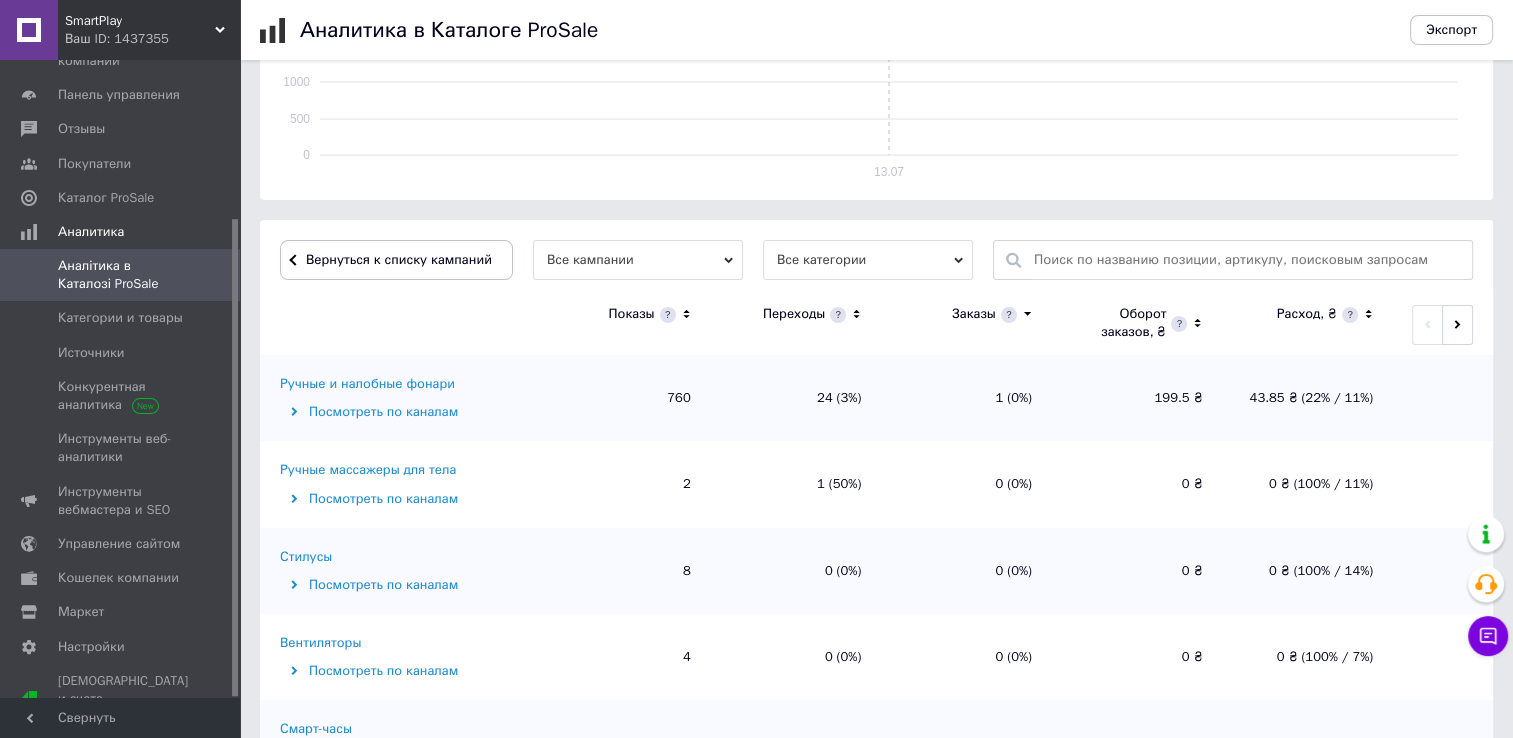 click 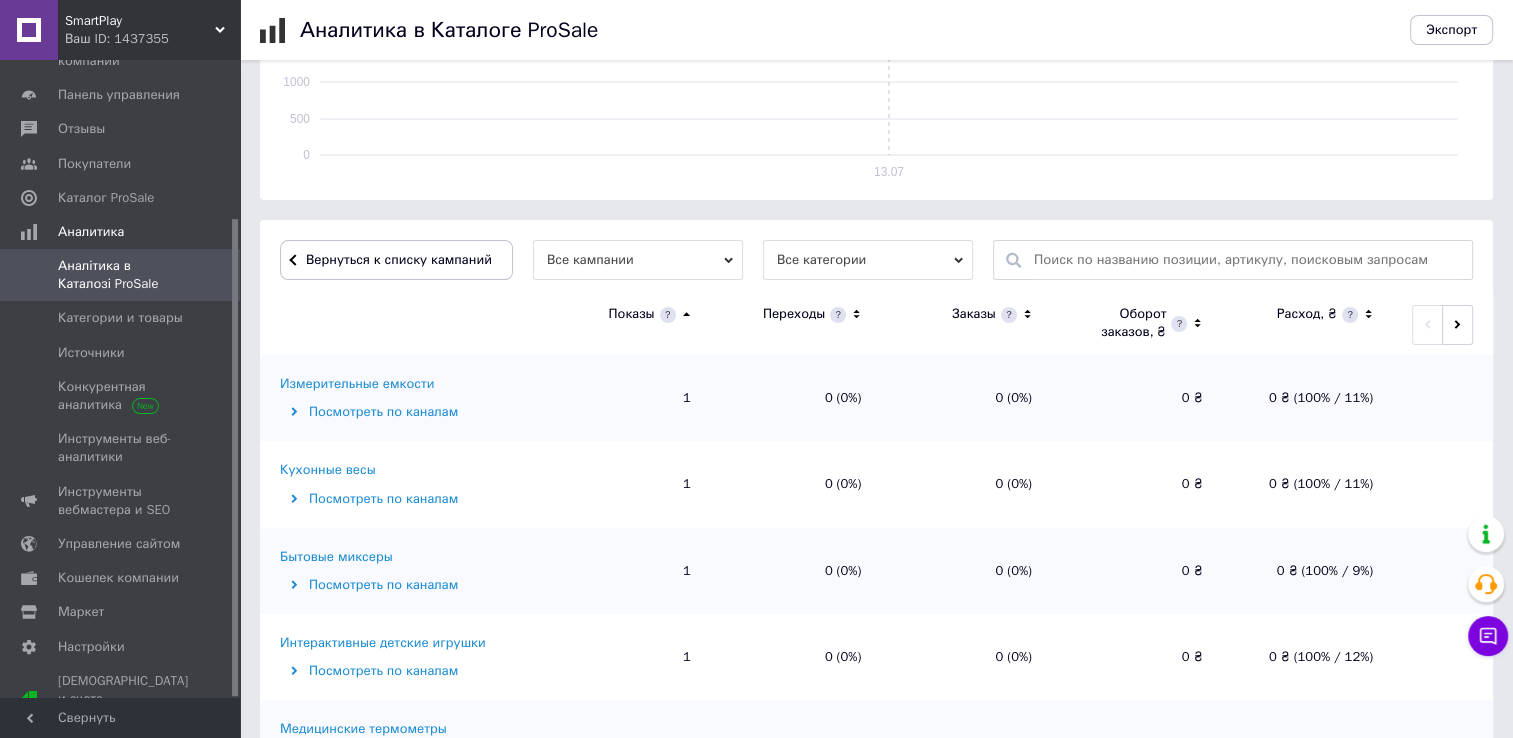click 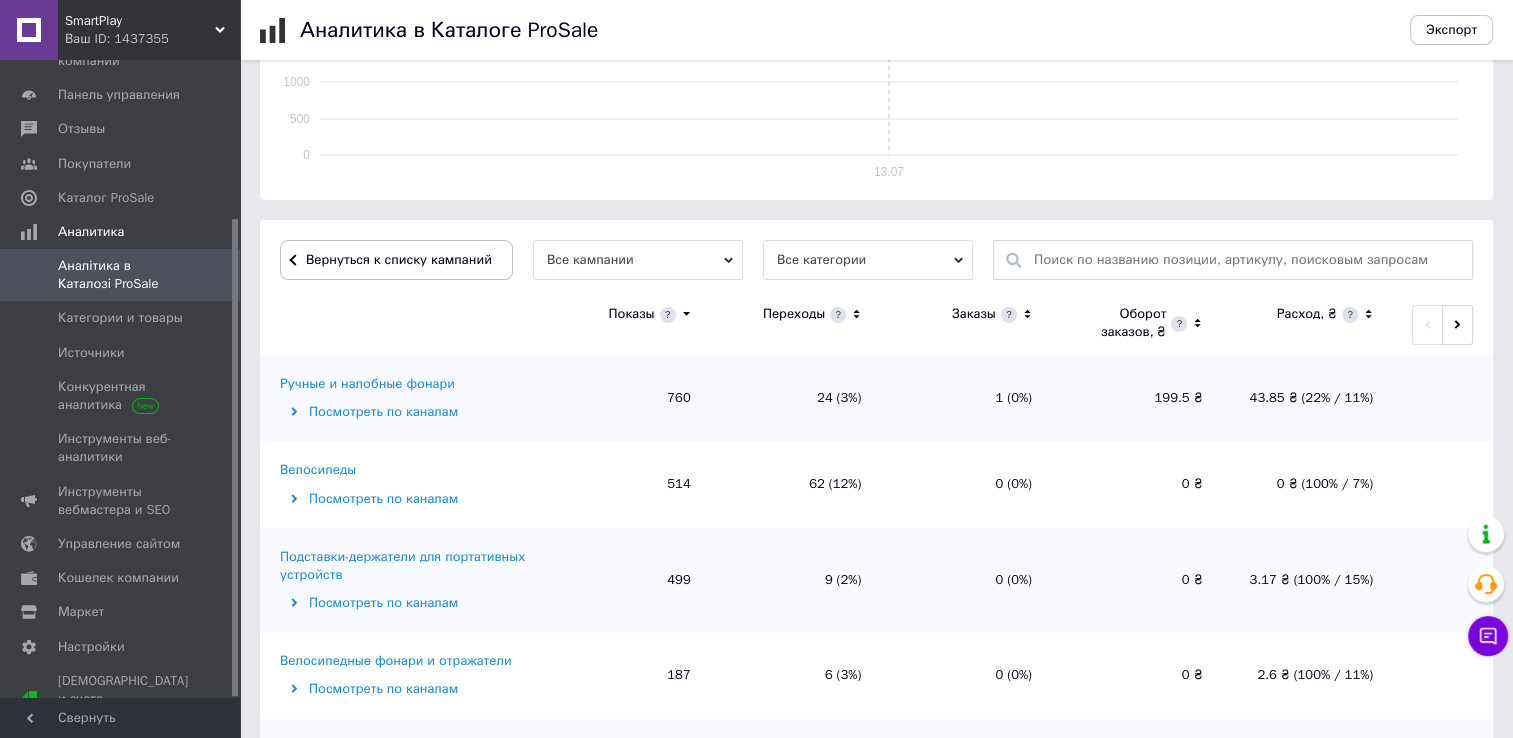 click on "Посмотреть по каналам" at bounding box center (407, 412) 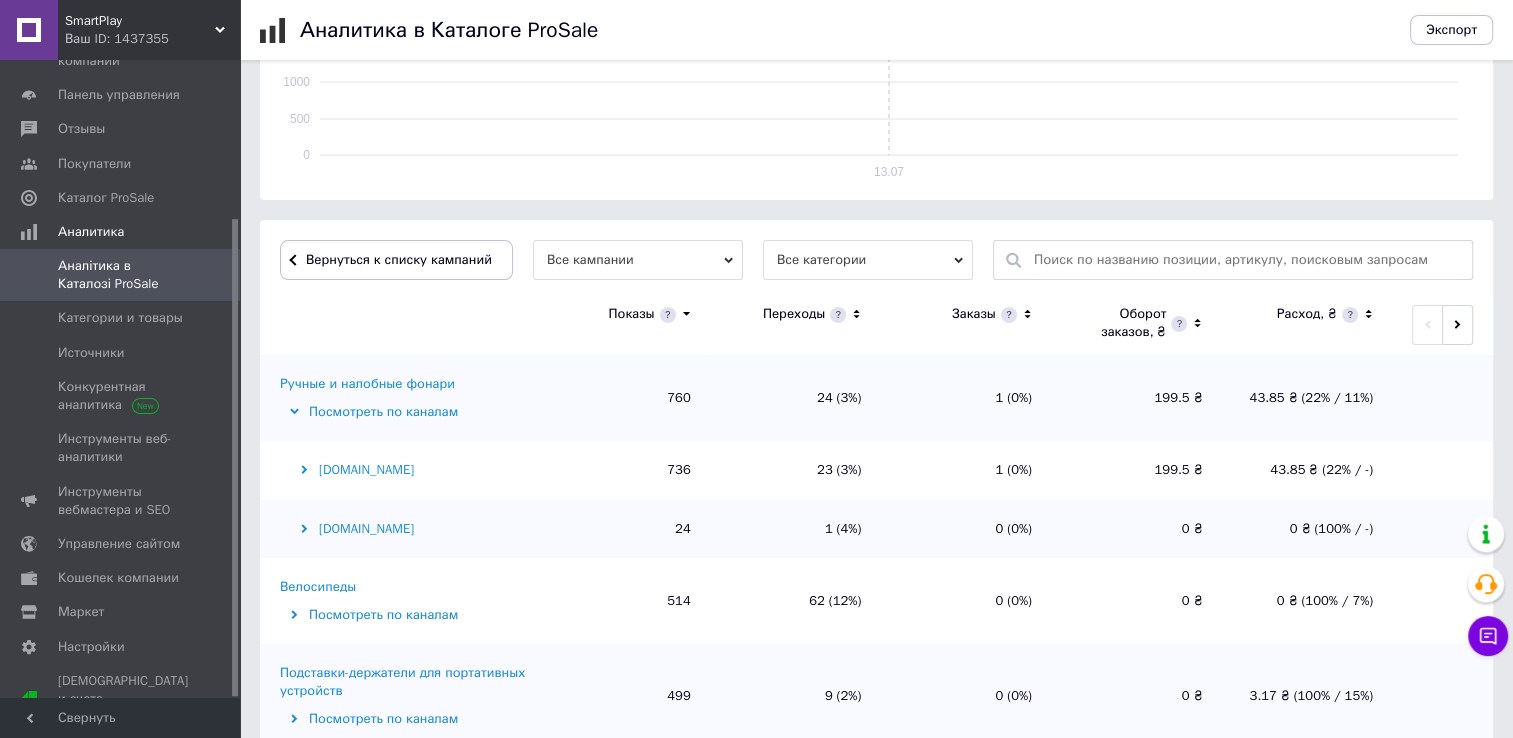 click on "Ручные и налобные фонари" at bounding box center (367, 384) 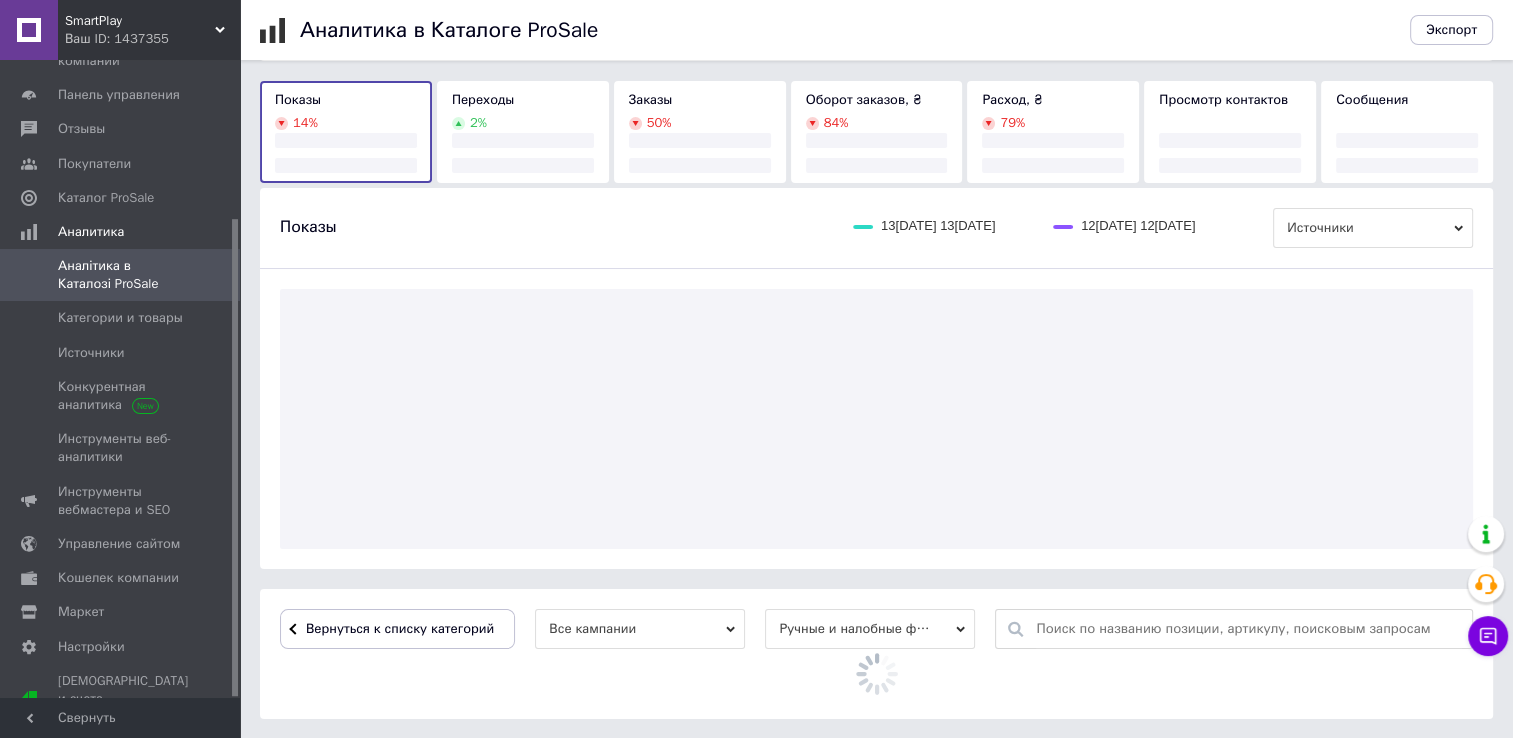 scroll, scrollTop: 456, scrollLeft: 0, axis: vertical 